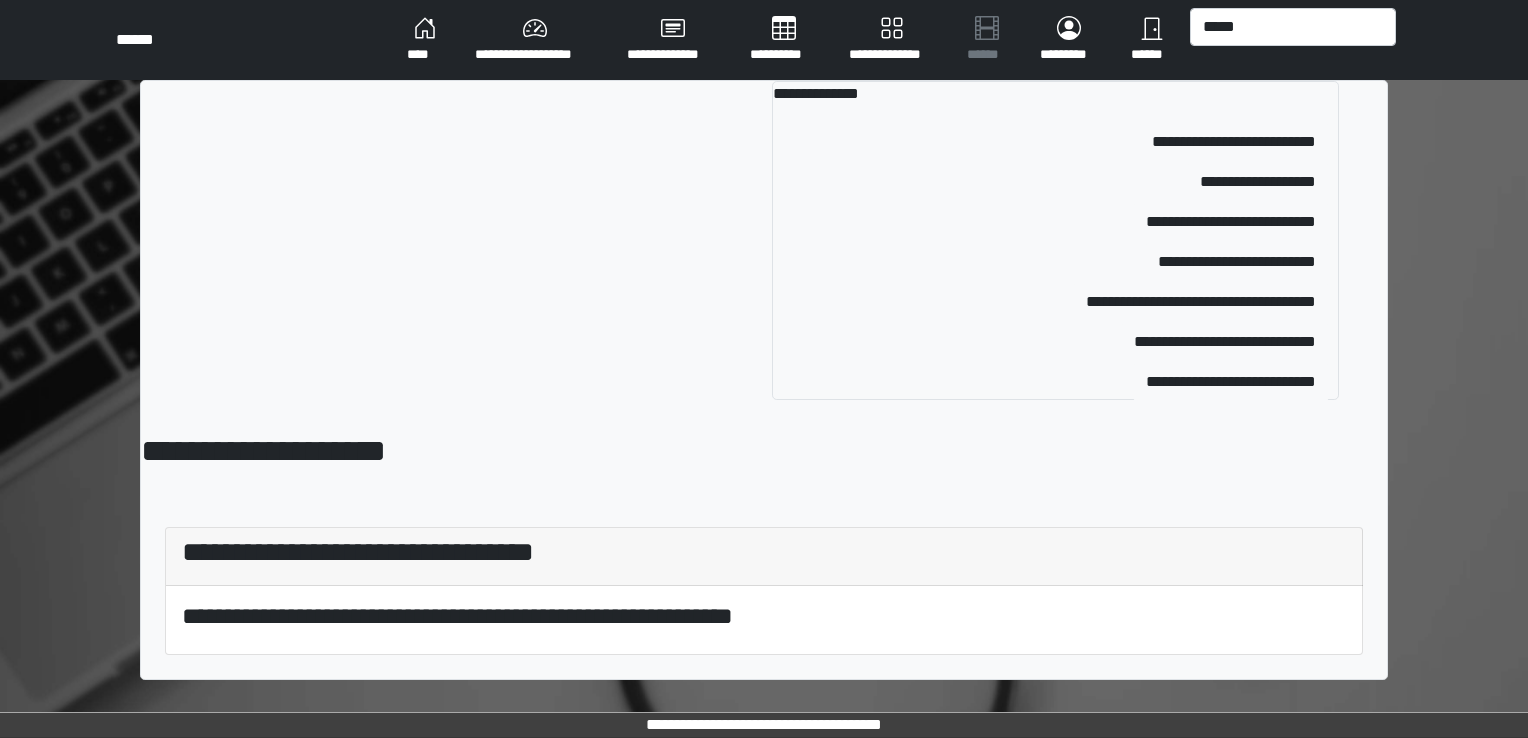 scroll, scrollTop: 0, scrollLeft: 0, axis: both 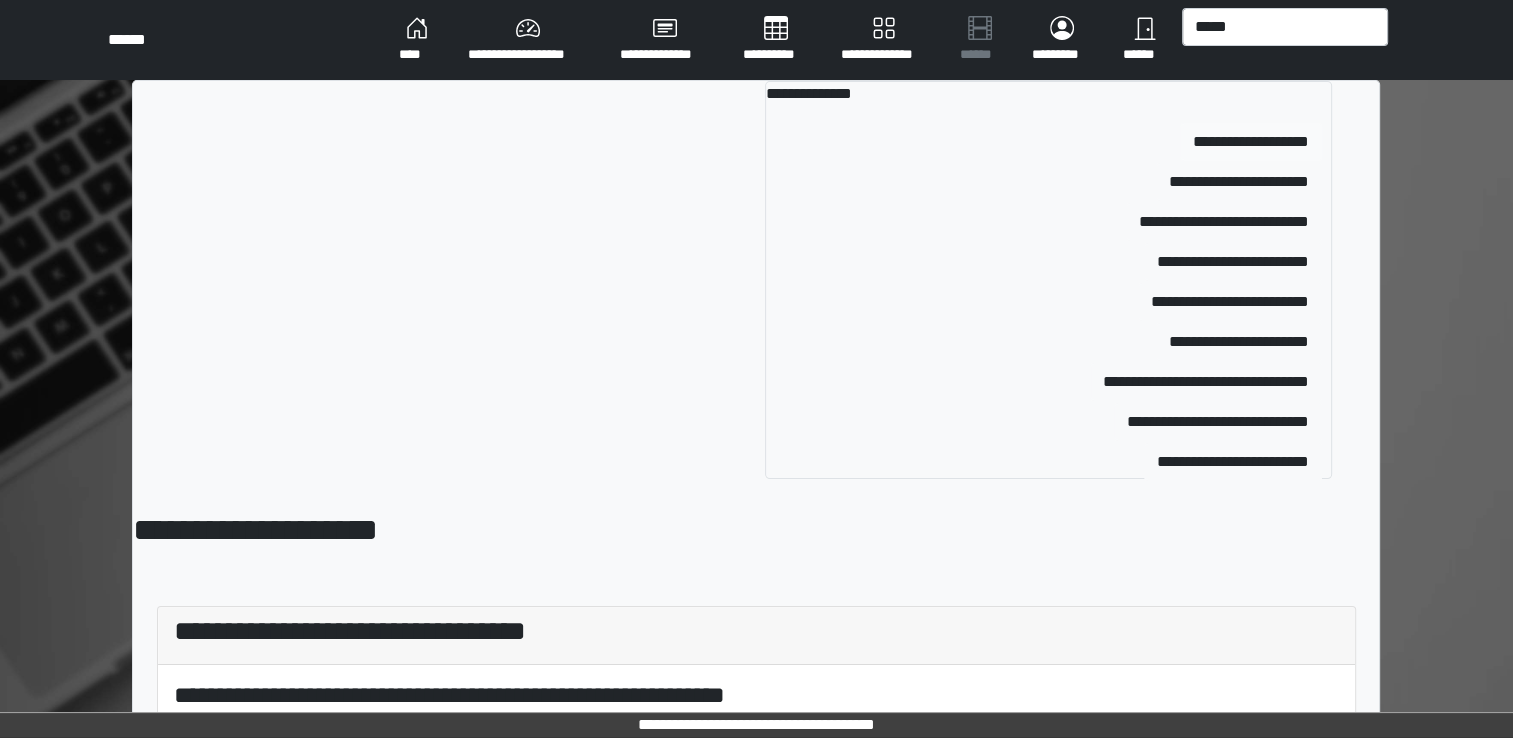 type on "*****" 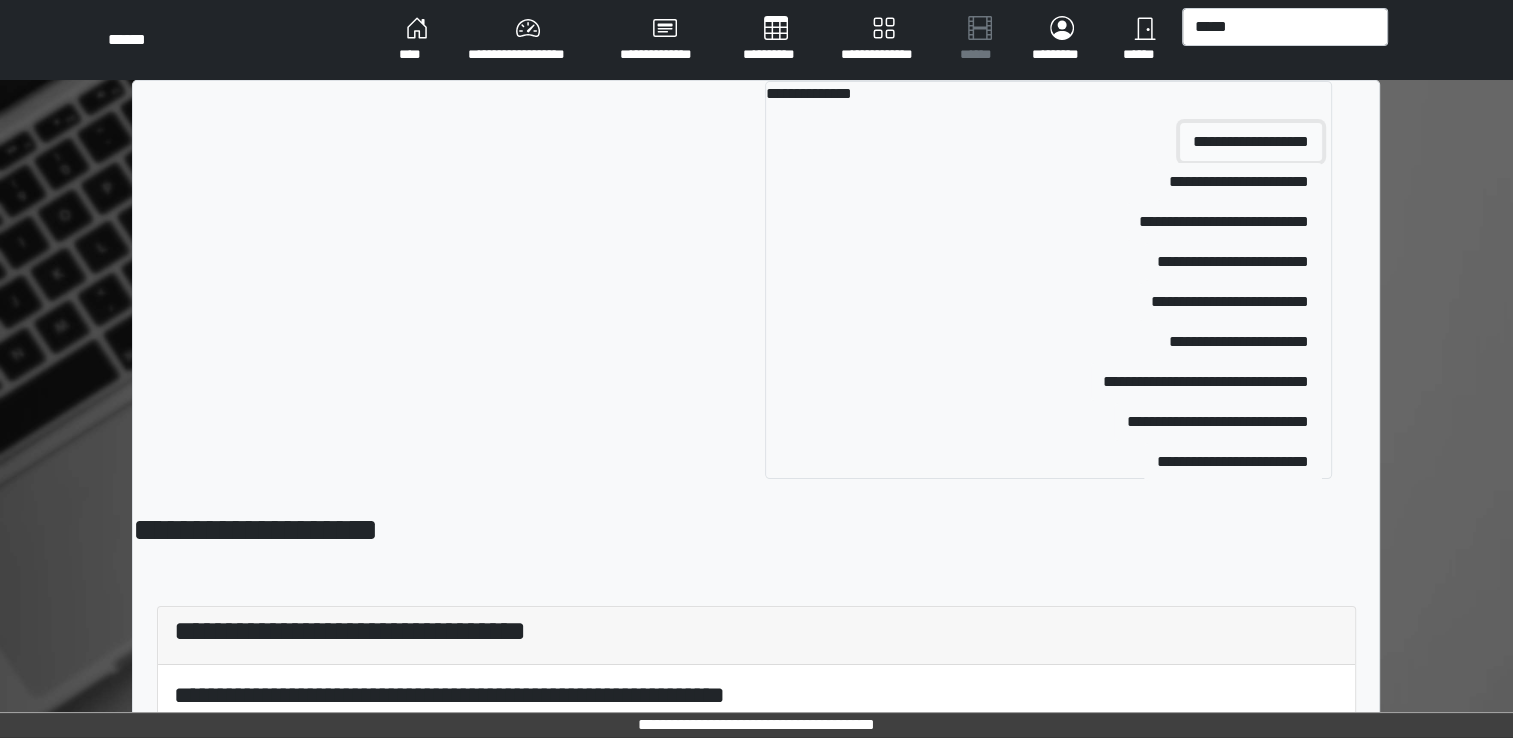 click on "**********" at bounding box center [1251, 142] 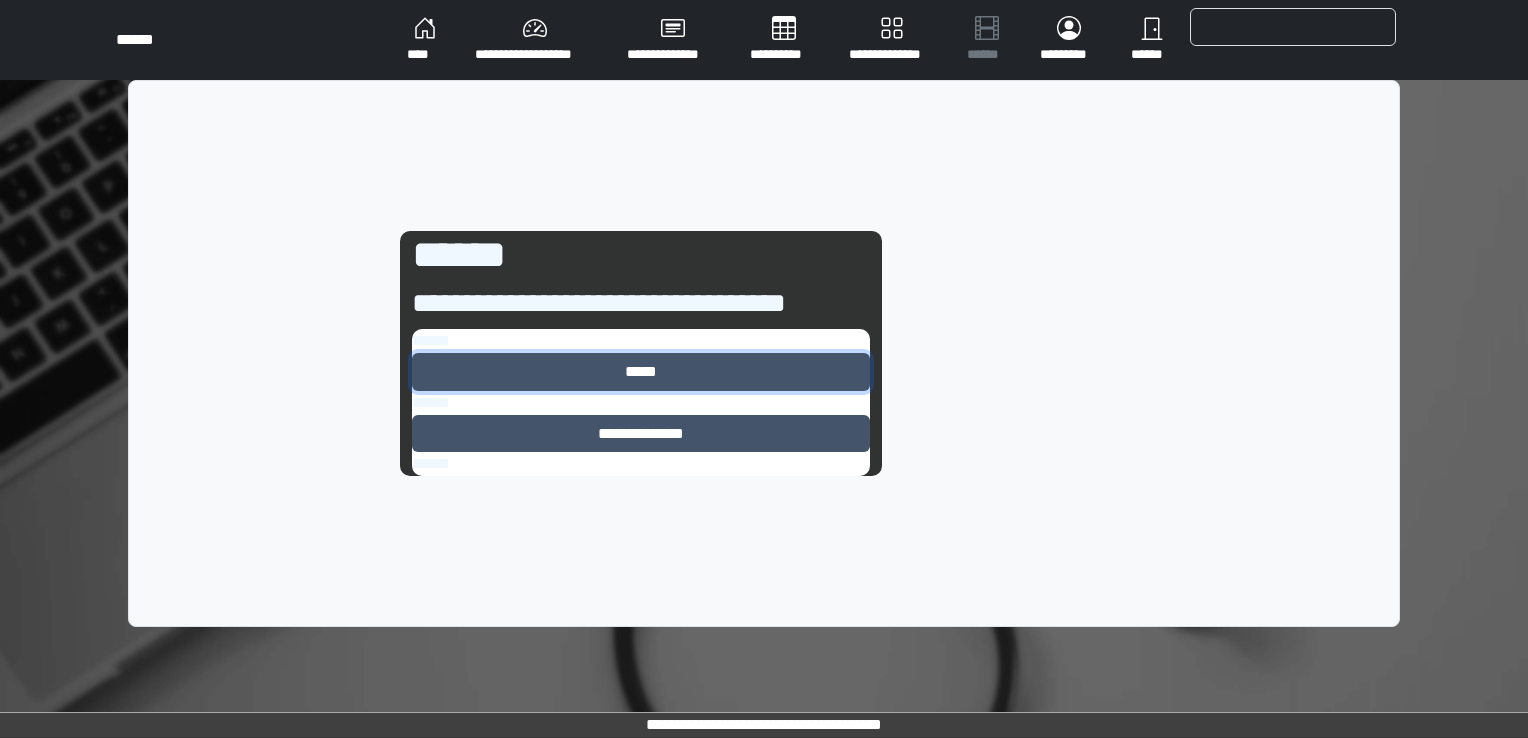 click on "*****" at bounding box center (641, 372) 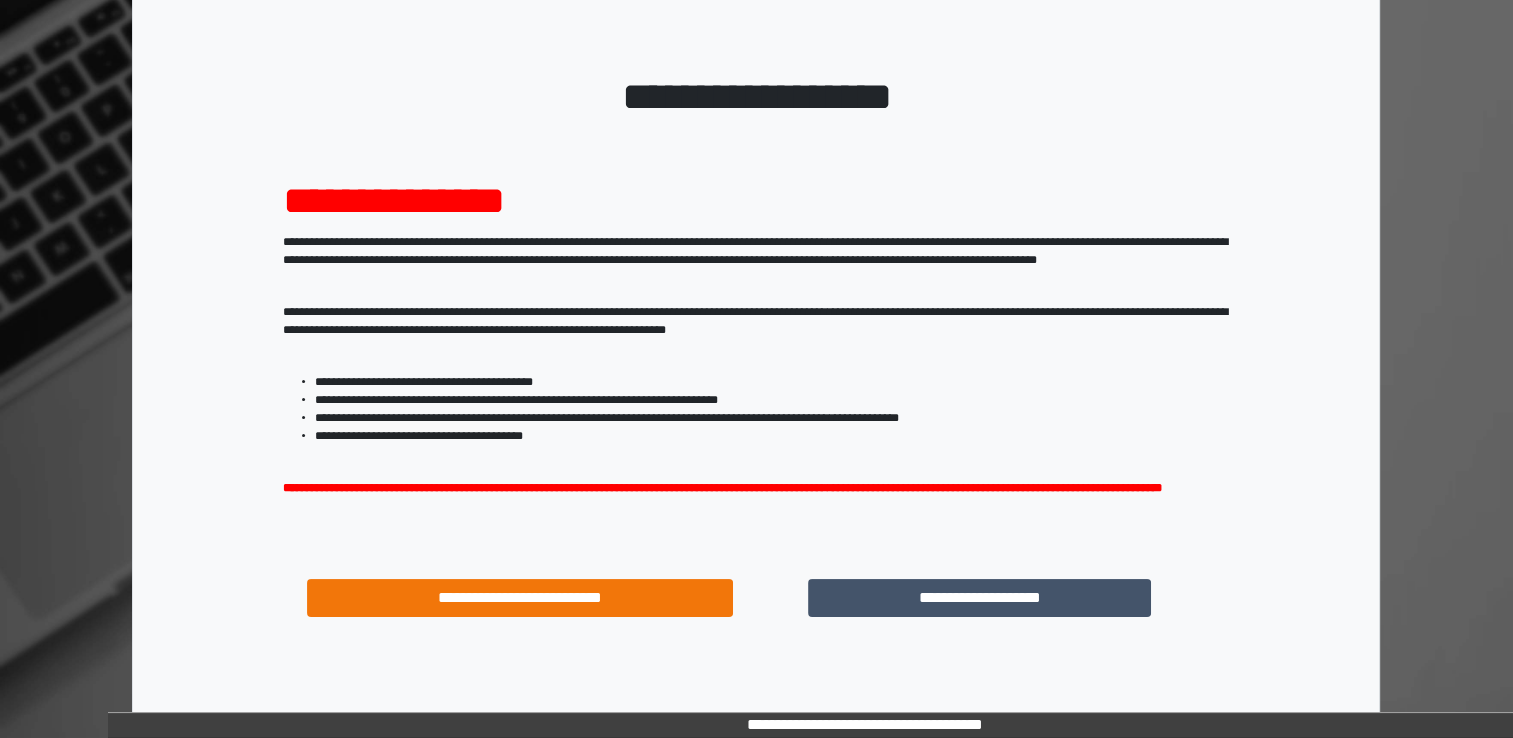 scroll, scrollTop: 71, scrollLeft: 0, axis: vertical 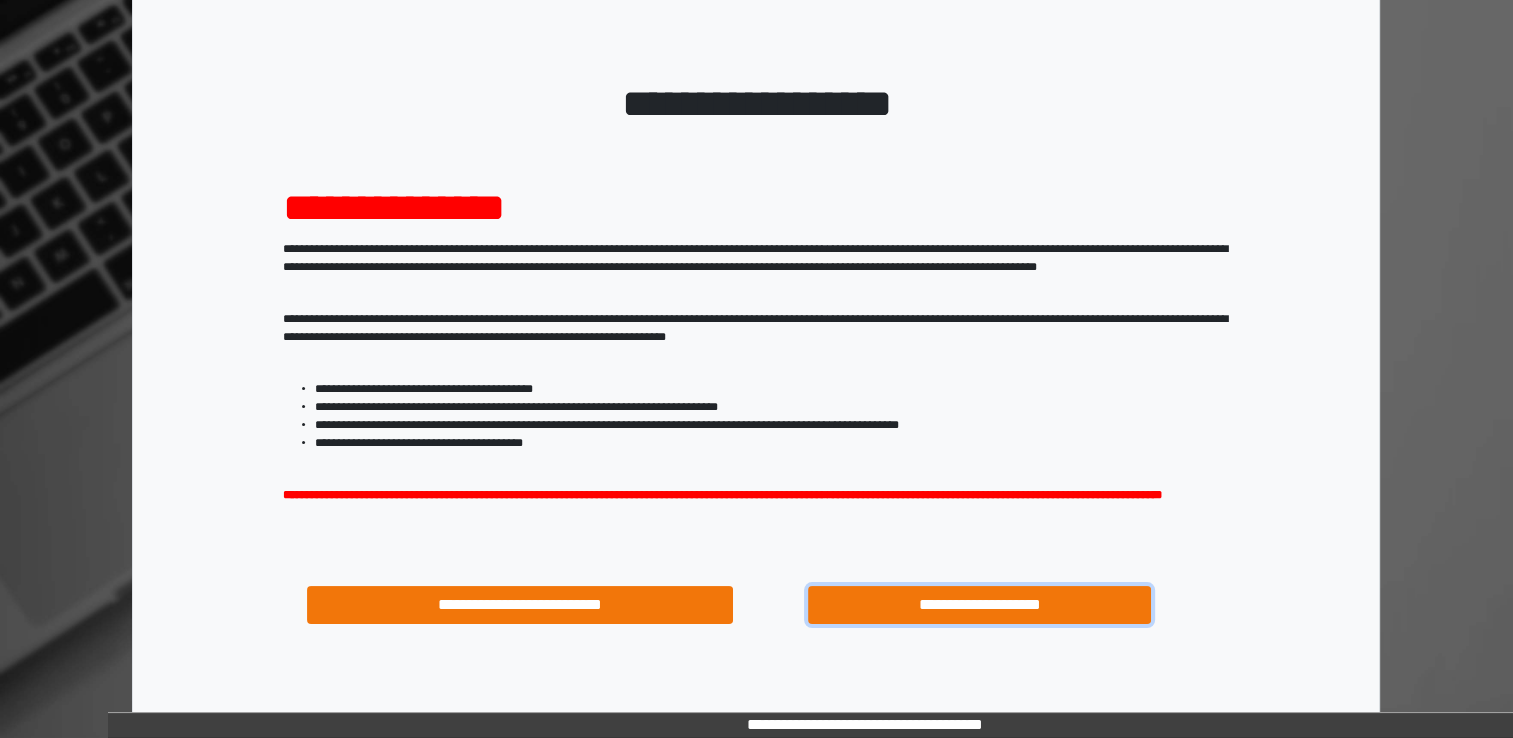 click on "**********" at bounding box center (980, 605) 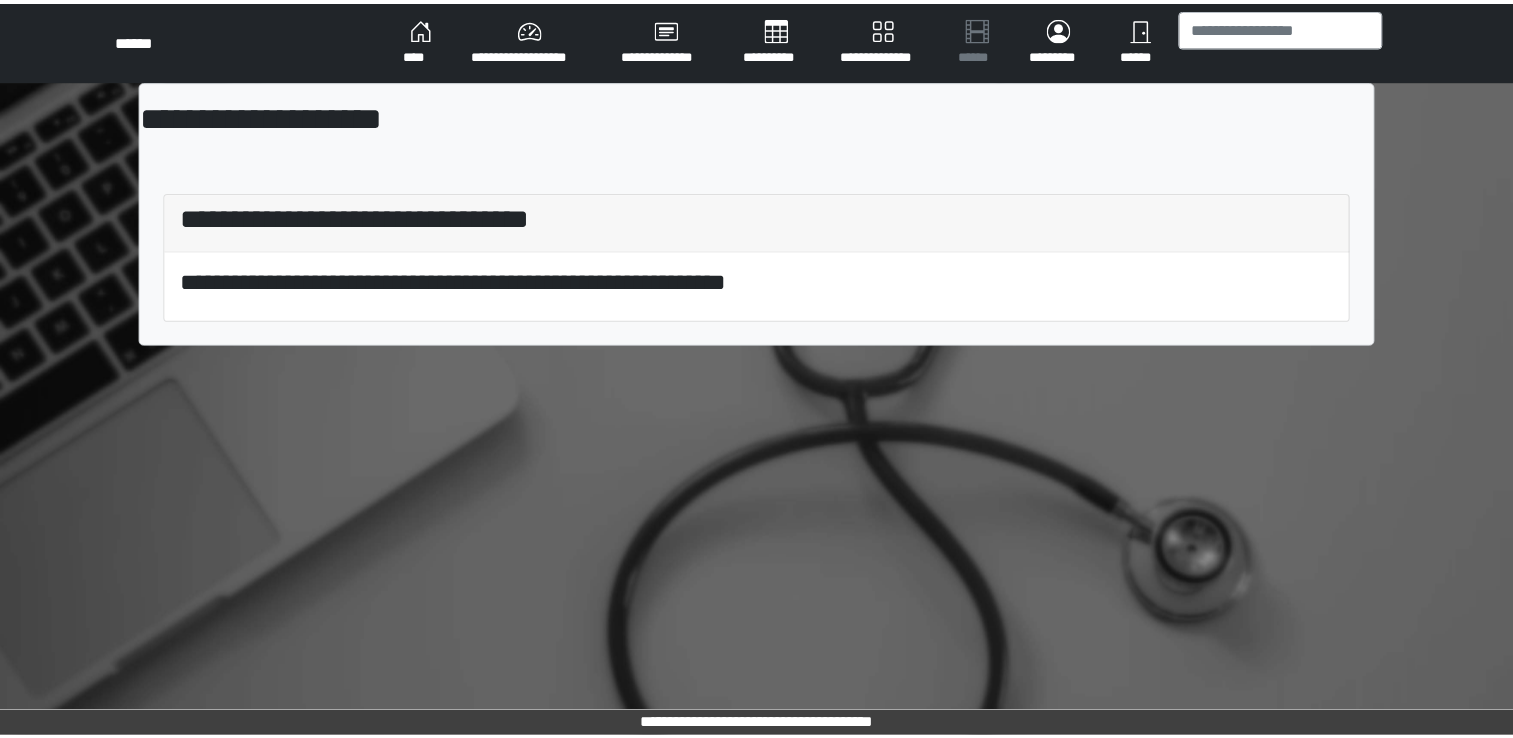 scroll, scrollTop: 0, scrollLeft: 0, axis: both 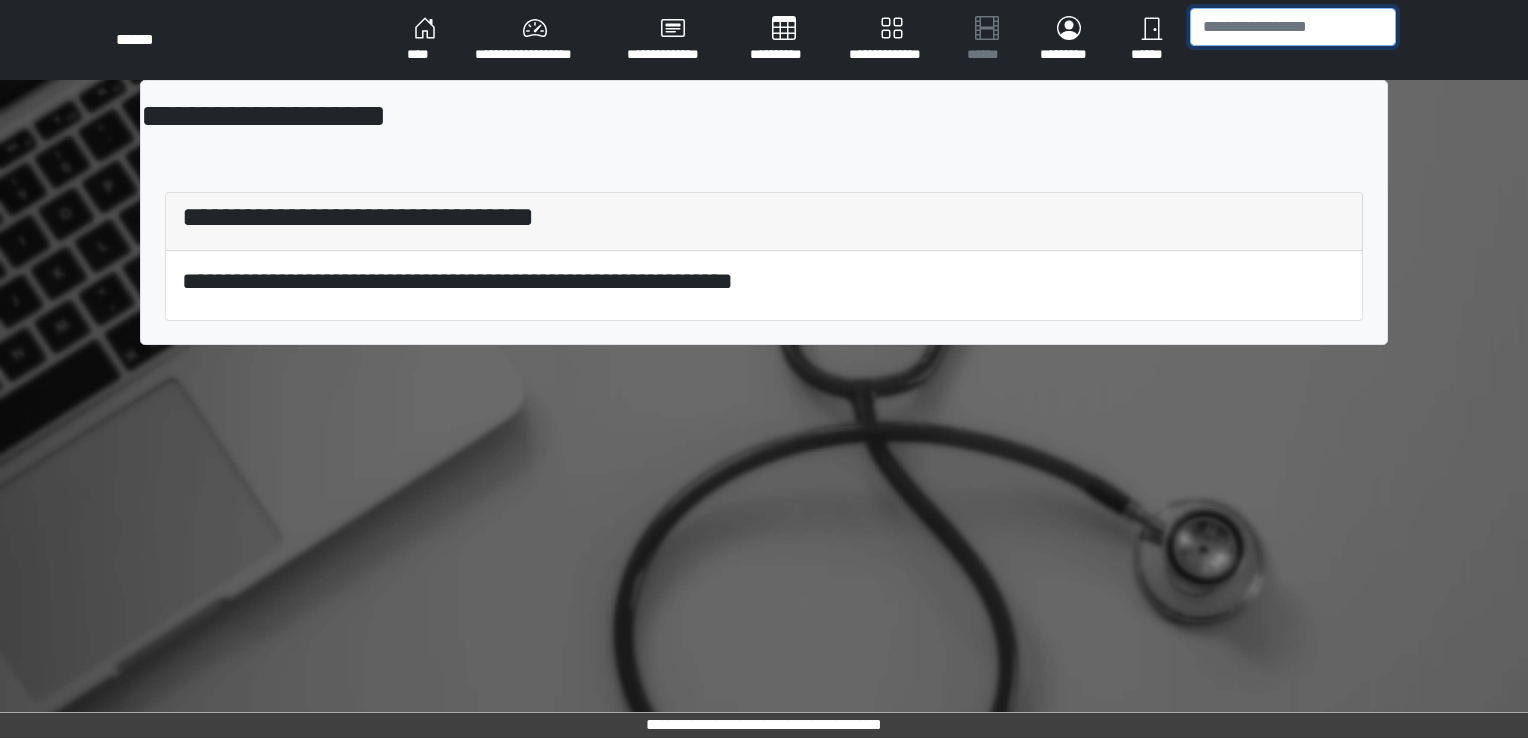 click at bounding box center [1293, 27] 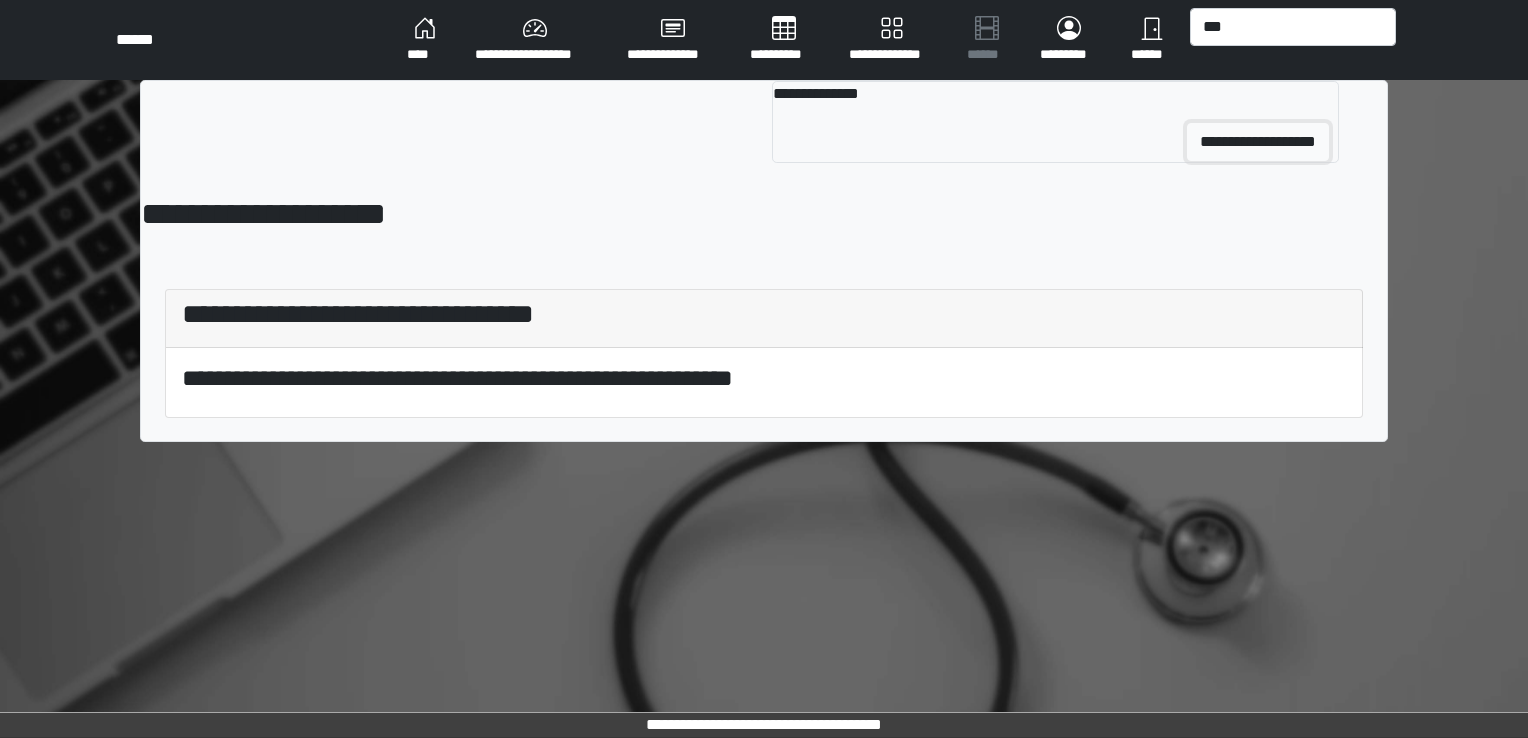 click on "**********" at bounding box center [1258, 142] 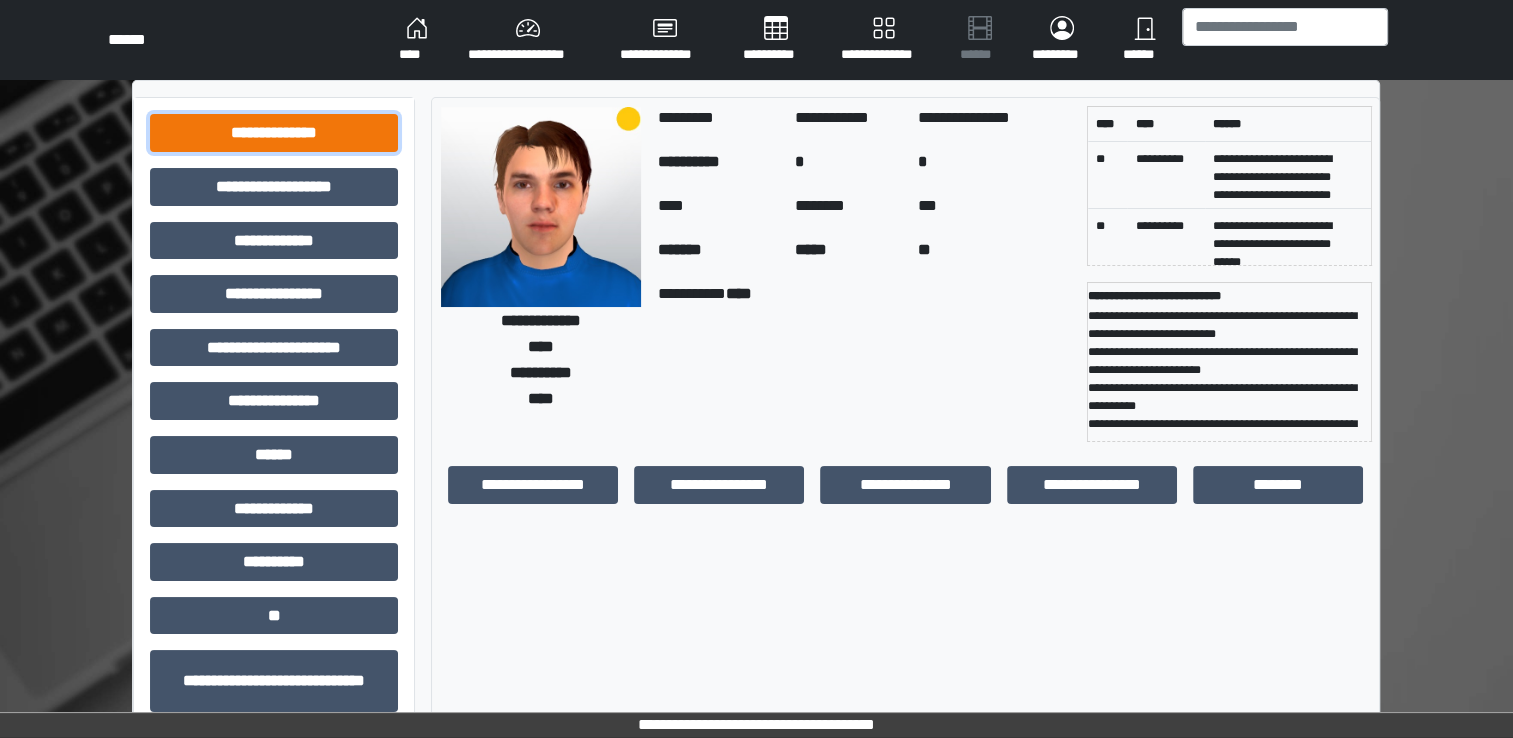 click on "**********" at bounding box center [274, 133] 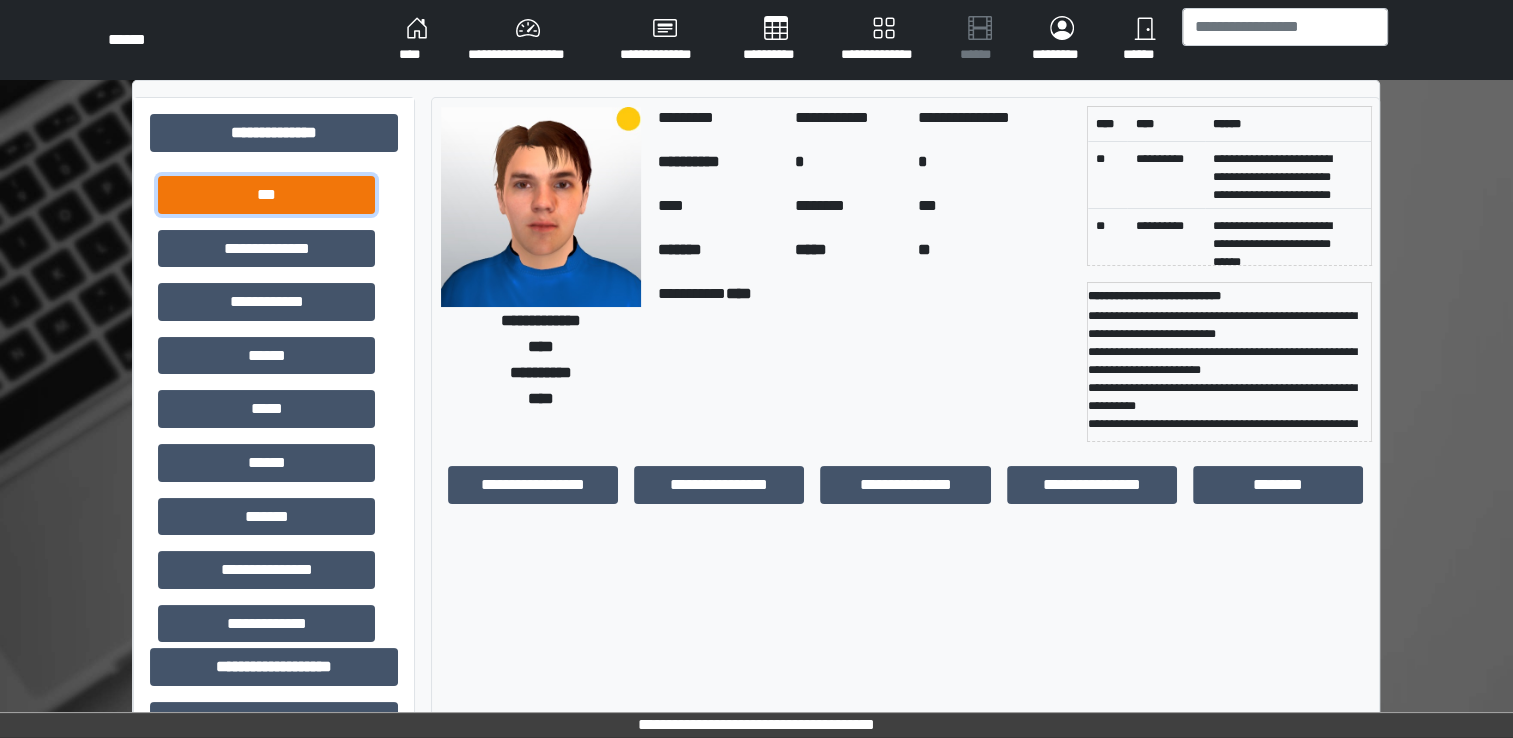 click on "***" at bounding box center (266, 195) 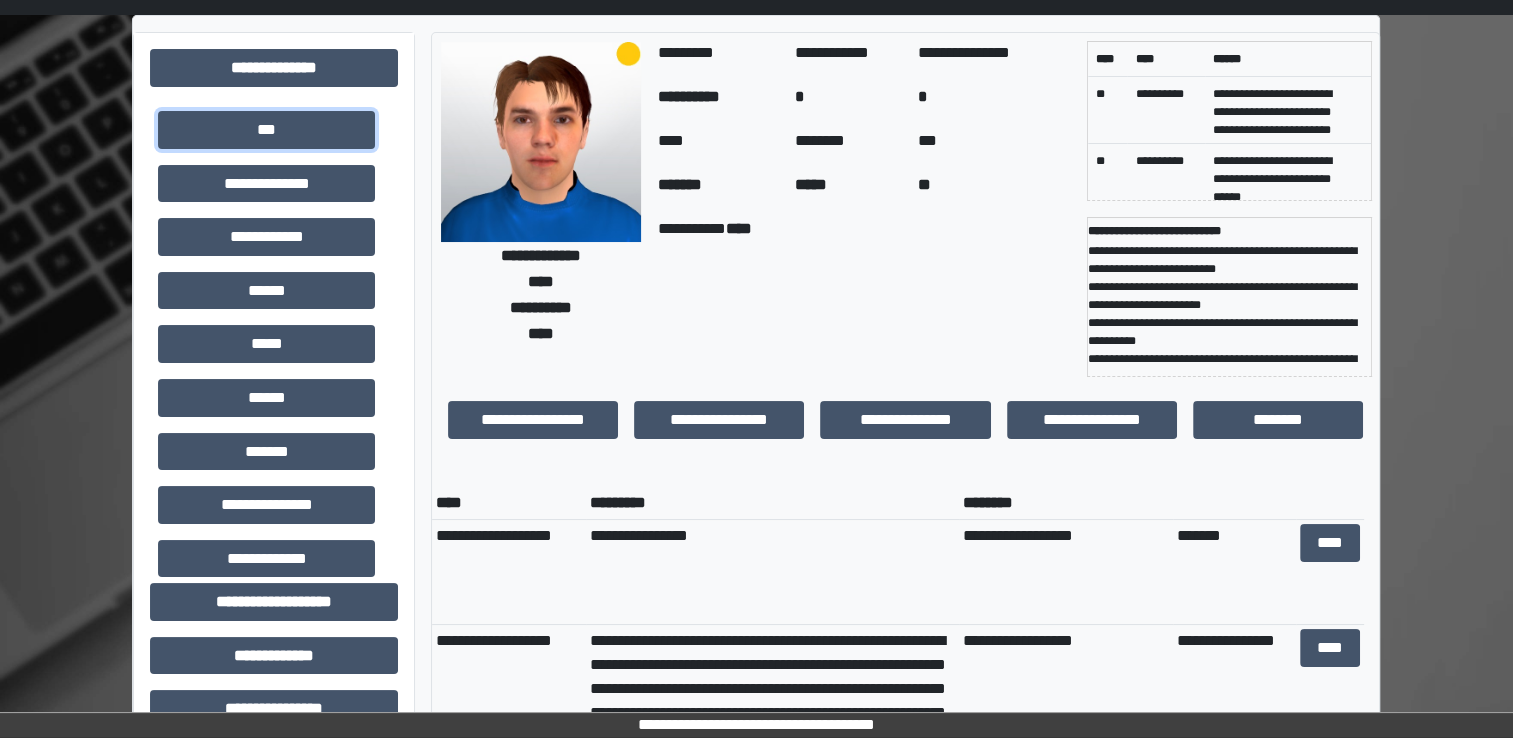 scroll, scrollTop: 100, scrollLeft: 0, axis: vertical 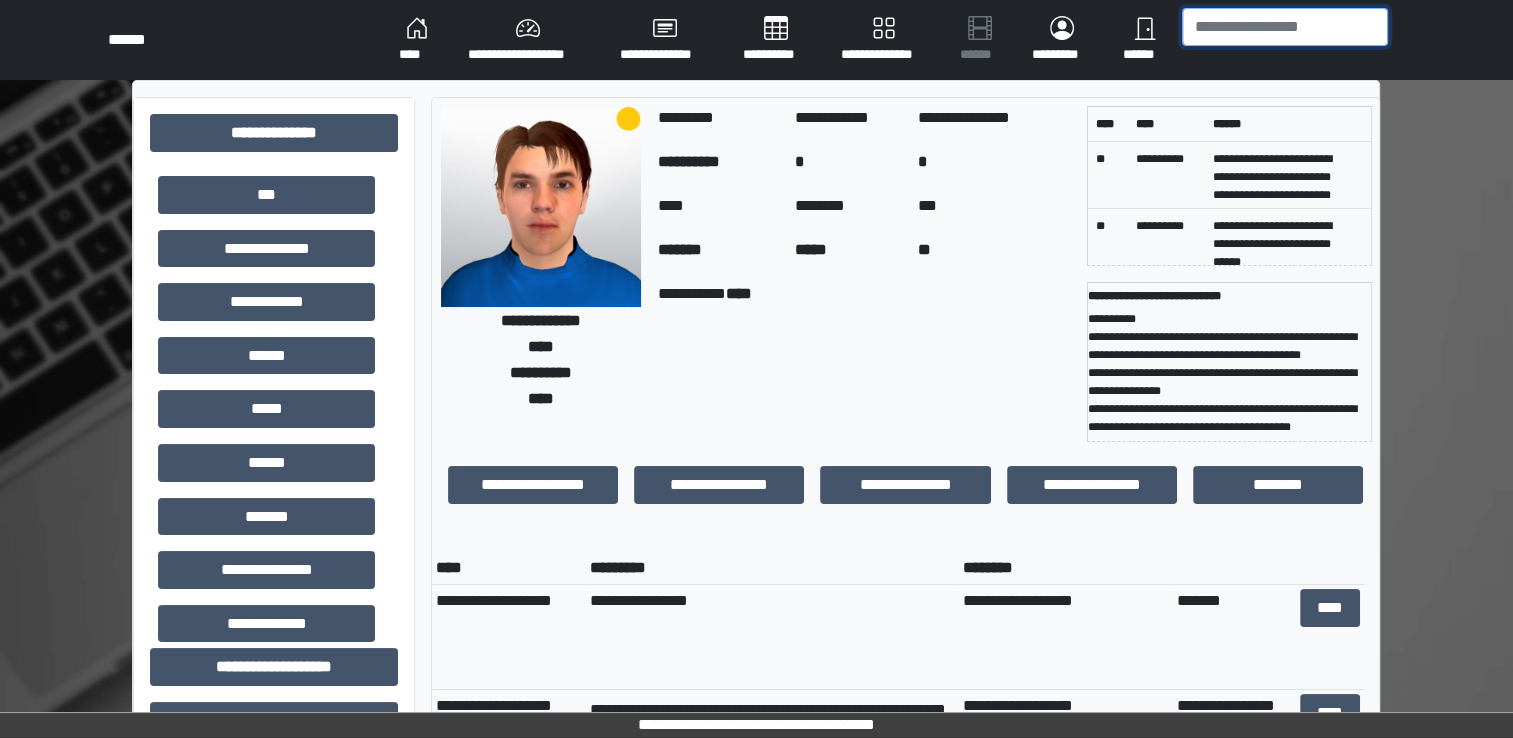 click at bounding box center [1285, 27] 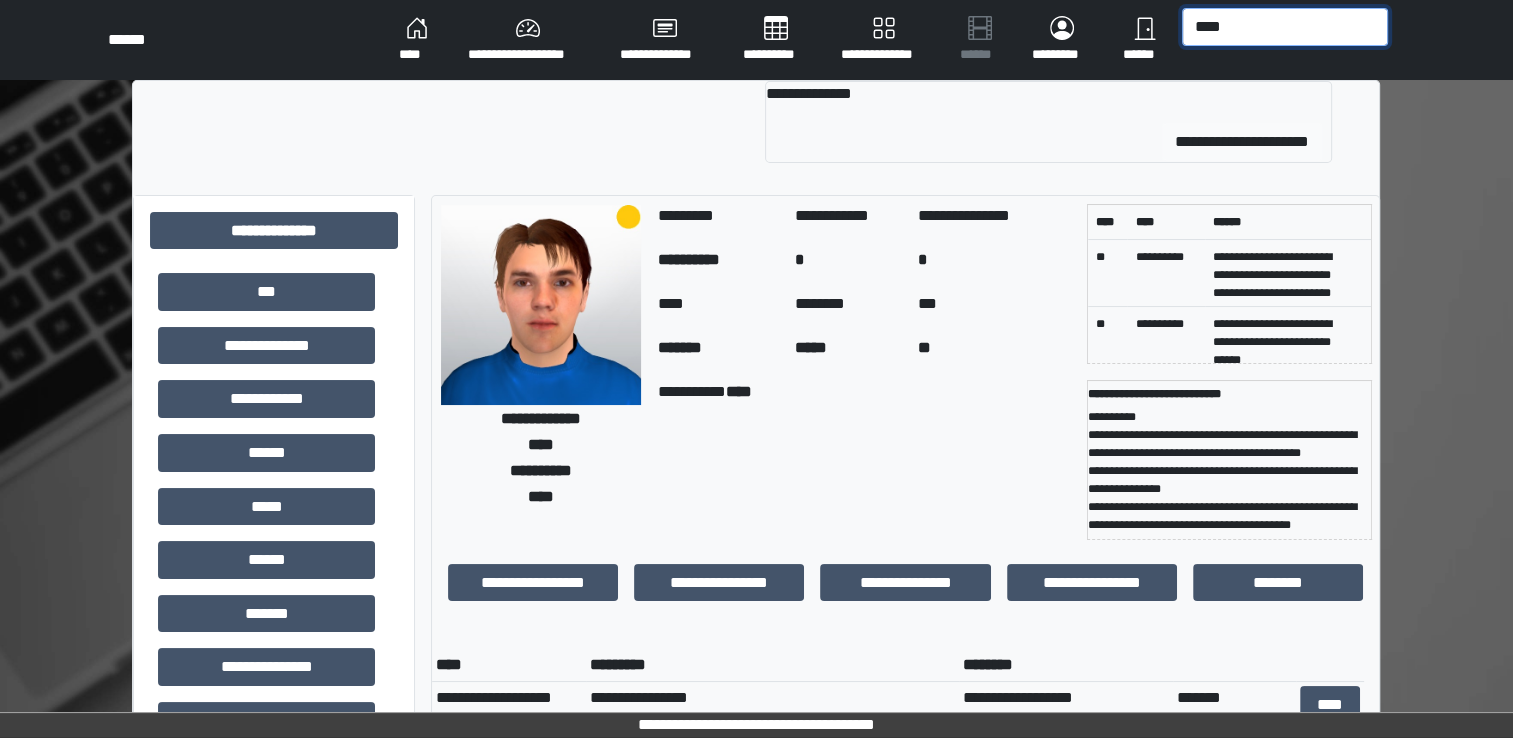 type on "****" 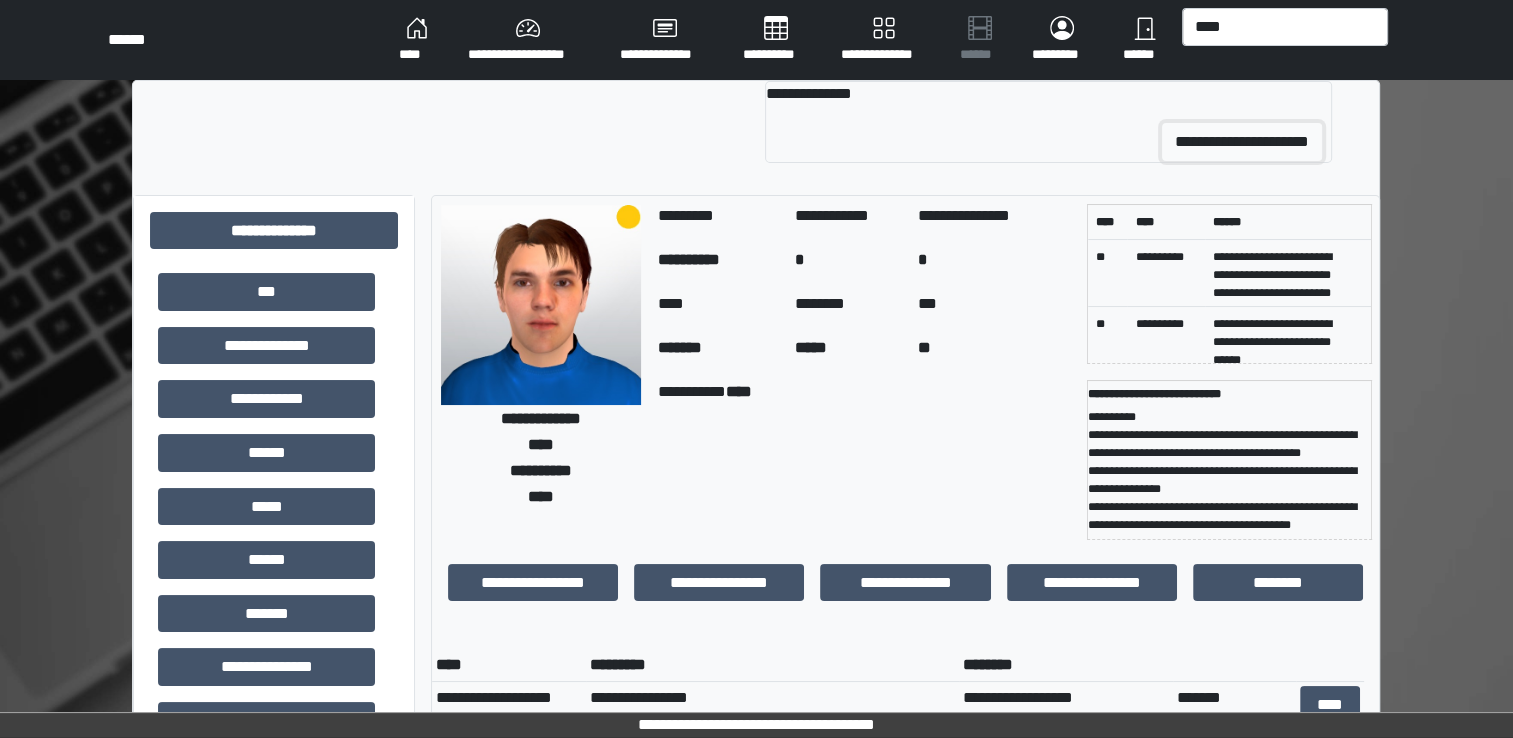 click on "**********" at bounding box center (1242, 142) 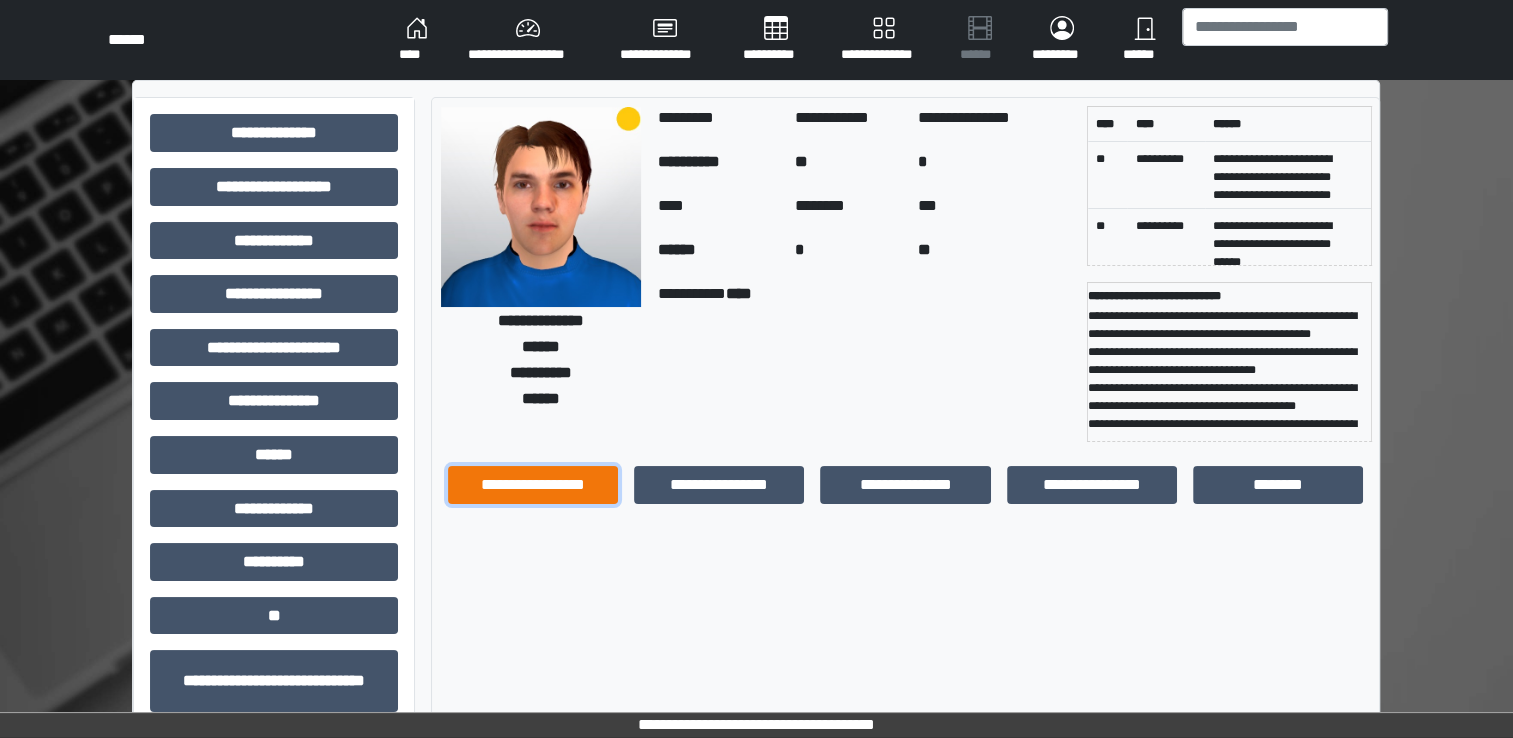 click on "**********" at bounding box center (533, 485) 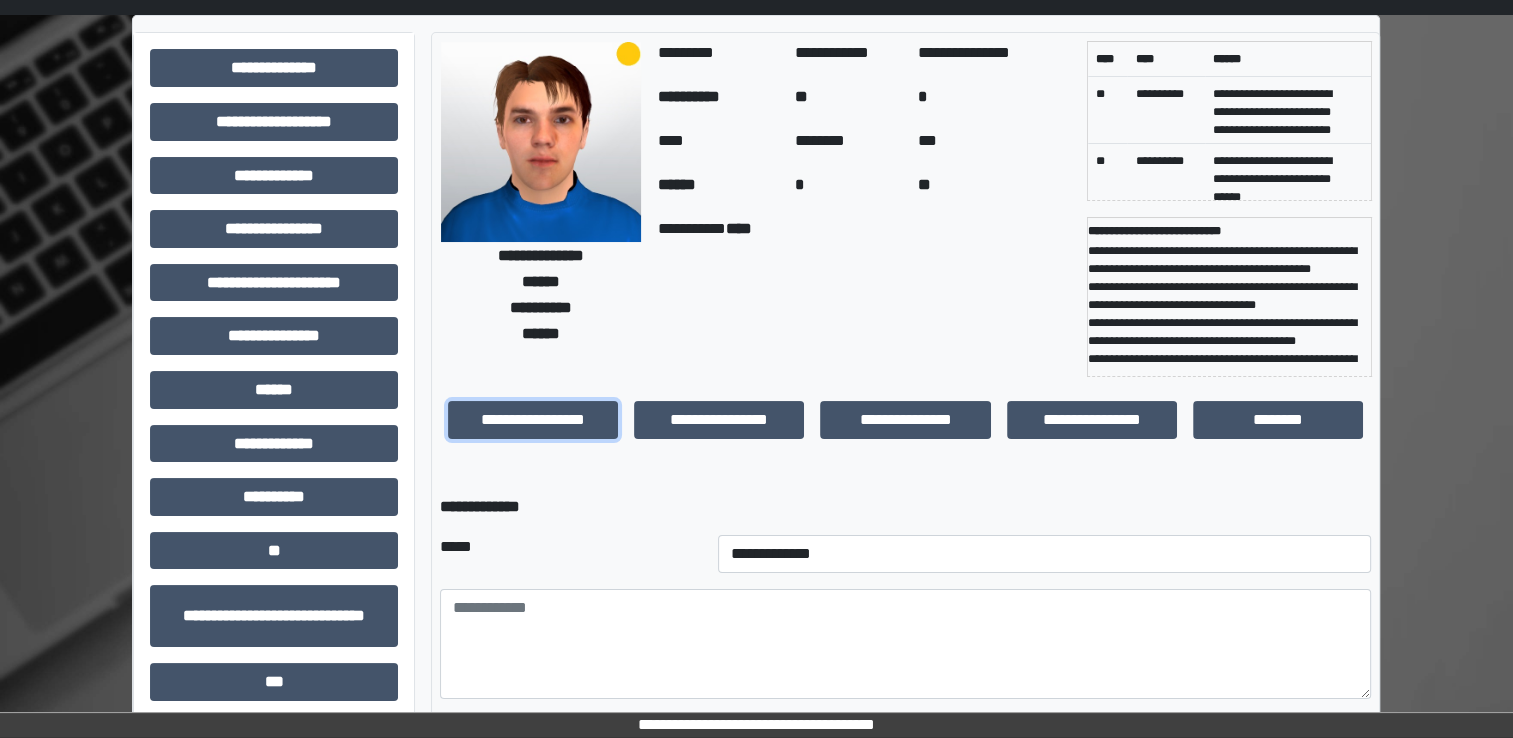 scroll, scrollTop: 100, scrollLeft: 0, axis: vertical 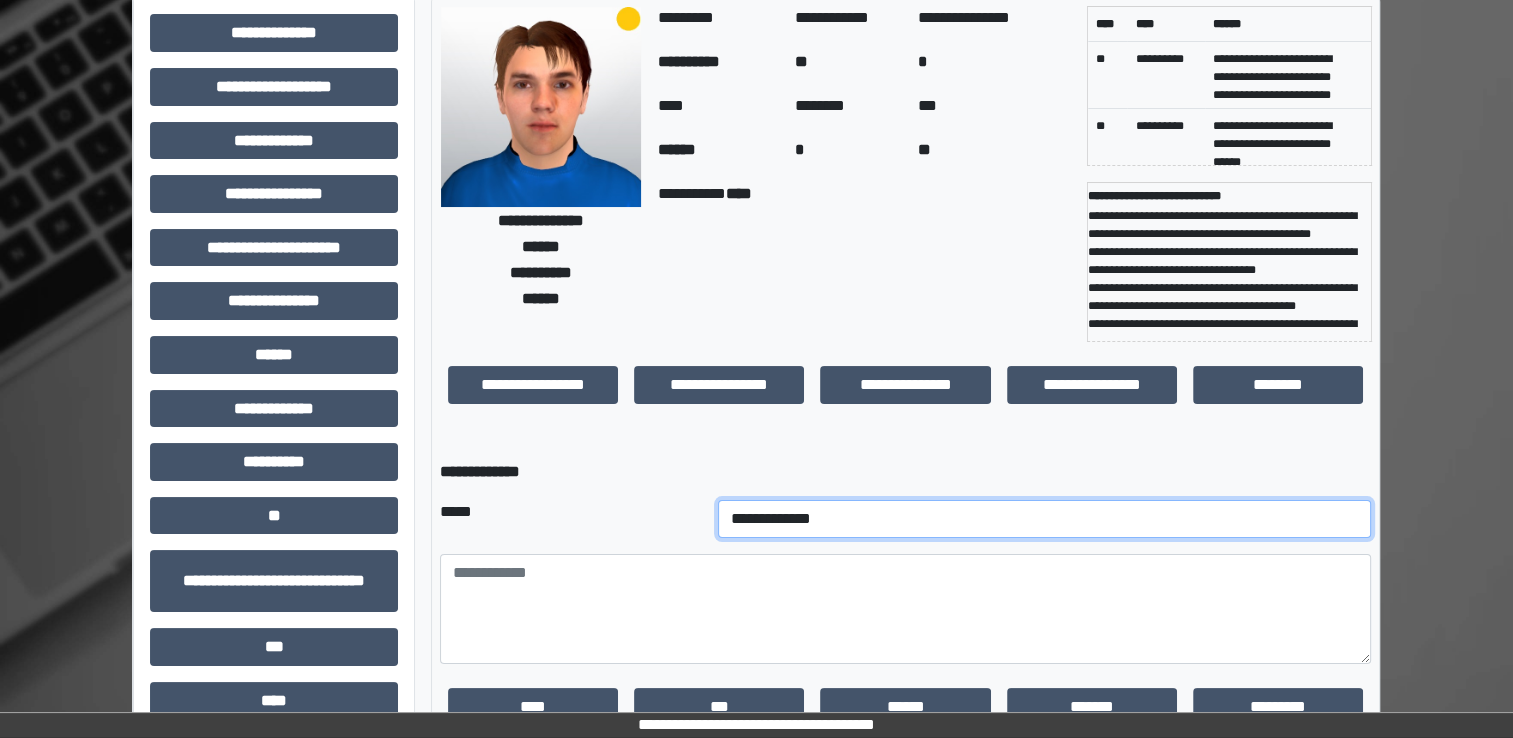 click on "**********" at bounding box center [1045, 519] 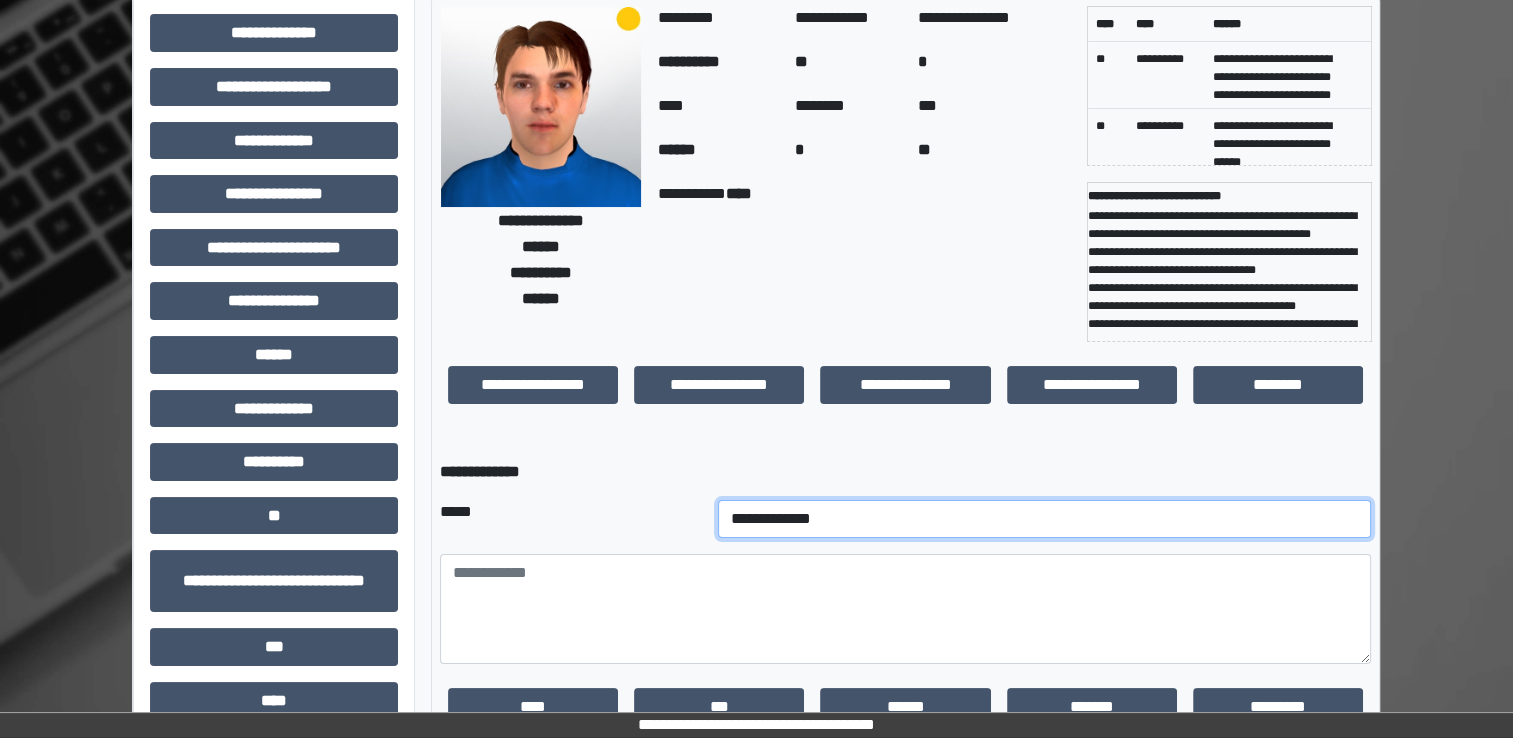 select on "*" 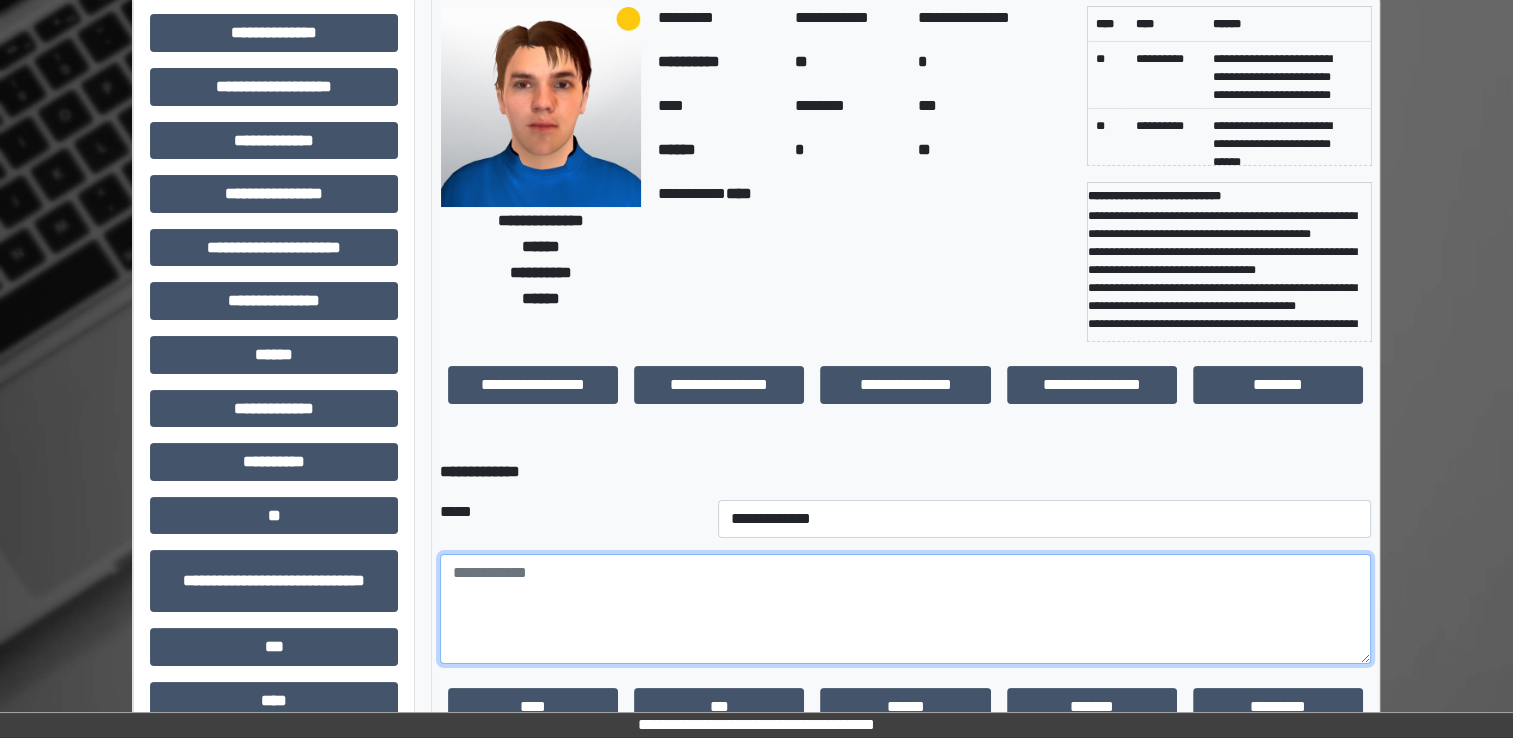 click at bounding box center [905, 609] 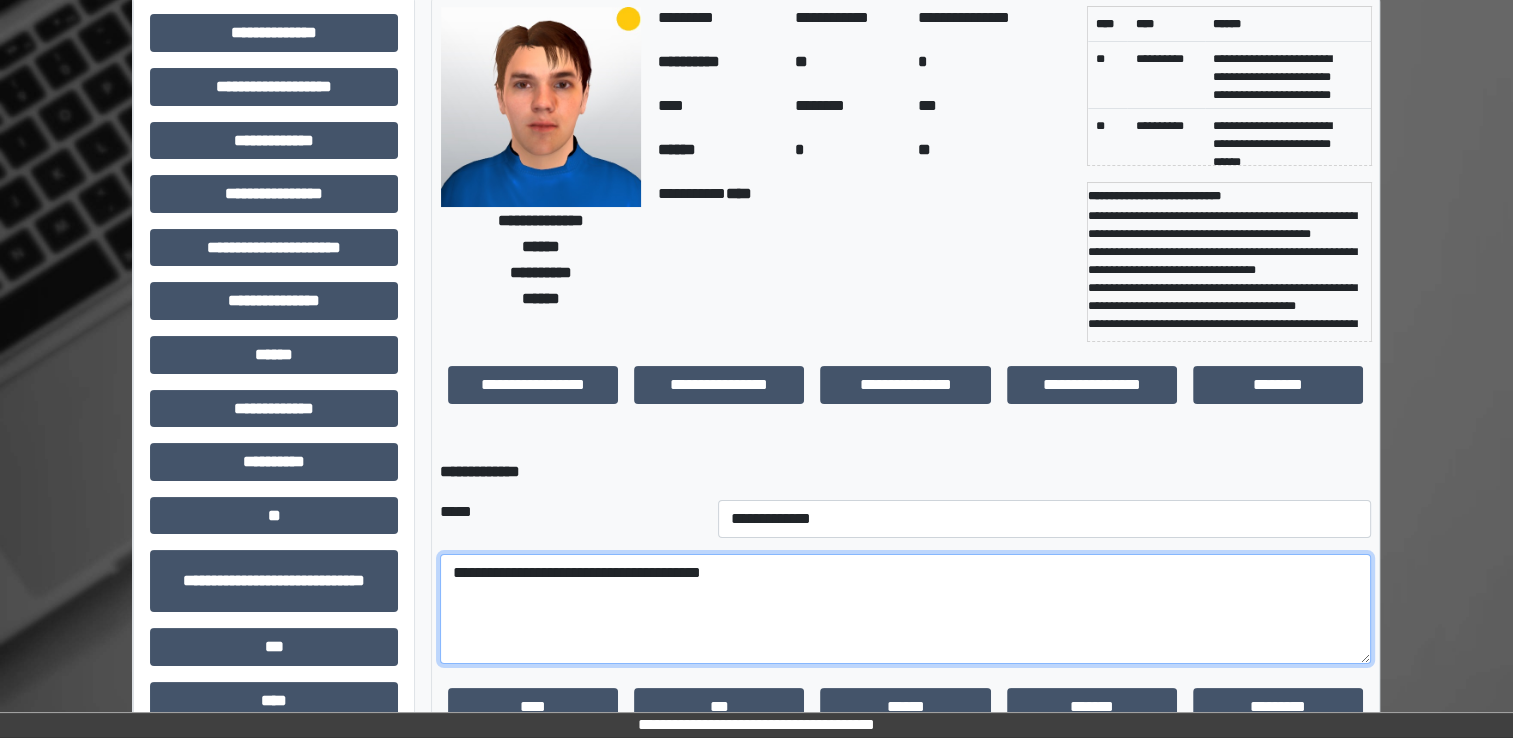 click on "**********" at bounding box center [905, 609] 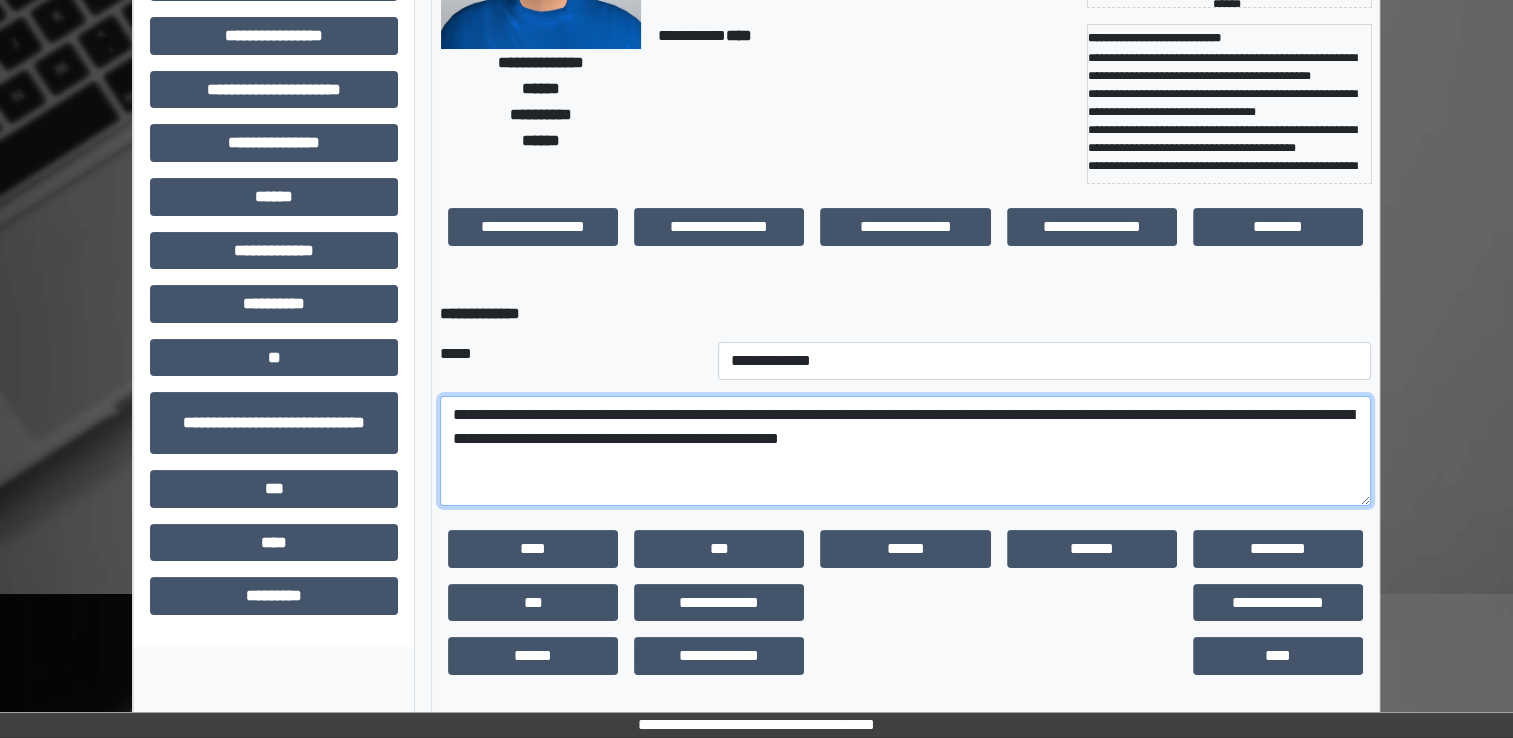 scroll, scrollTop: 259, scrollLeft: 0, axis: vertical 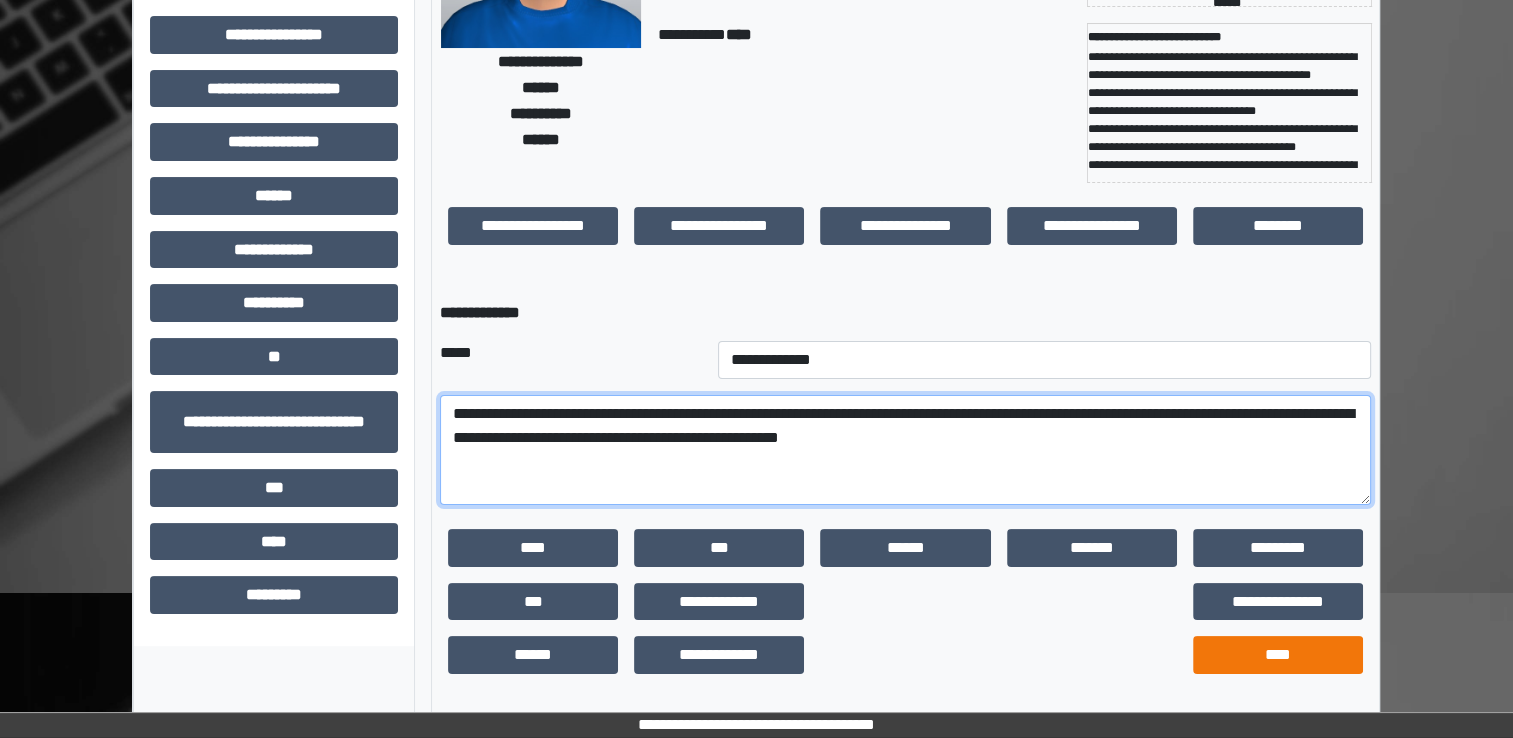type on "**********" 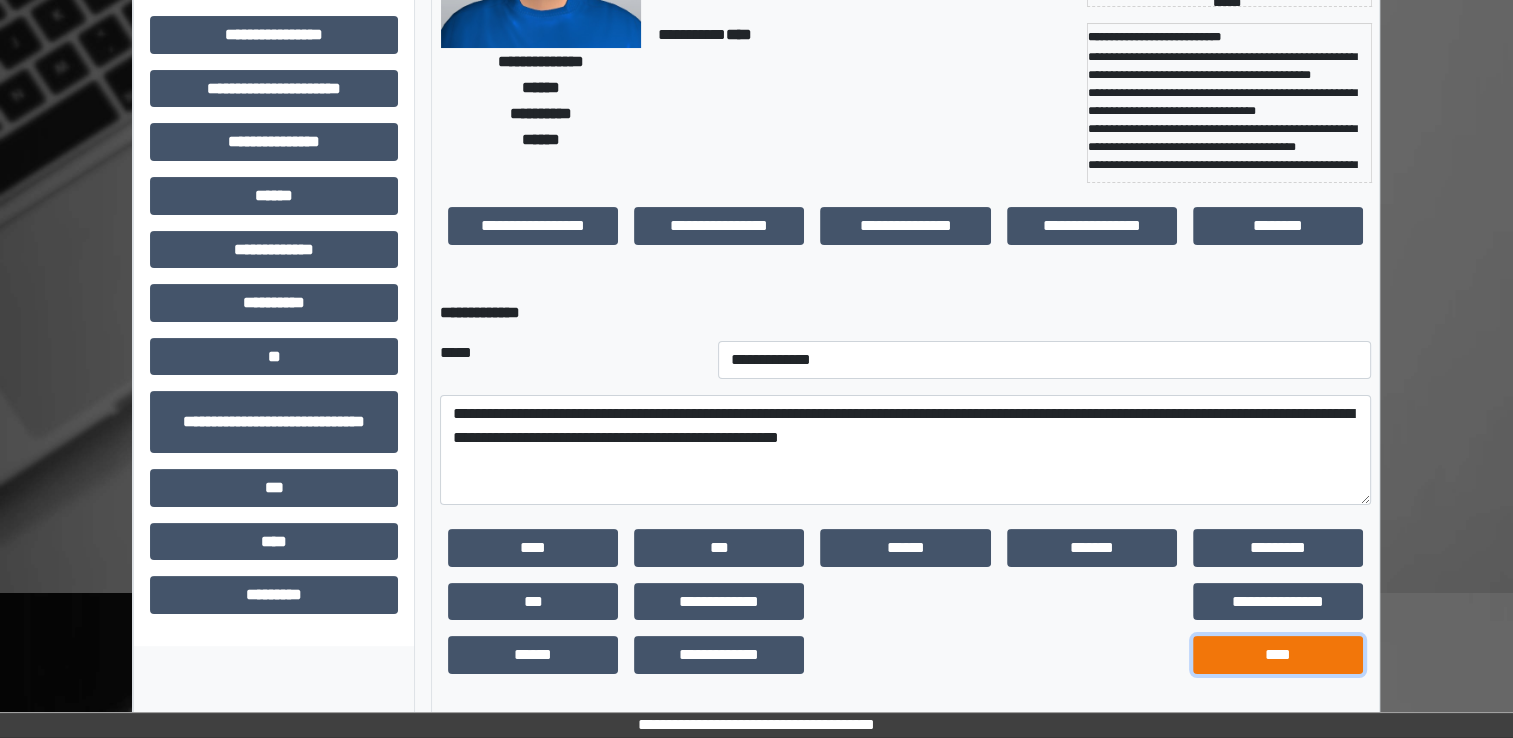 click on "****" at bounding box center [533, 548] 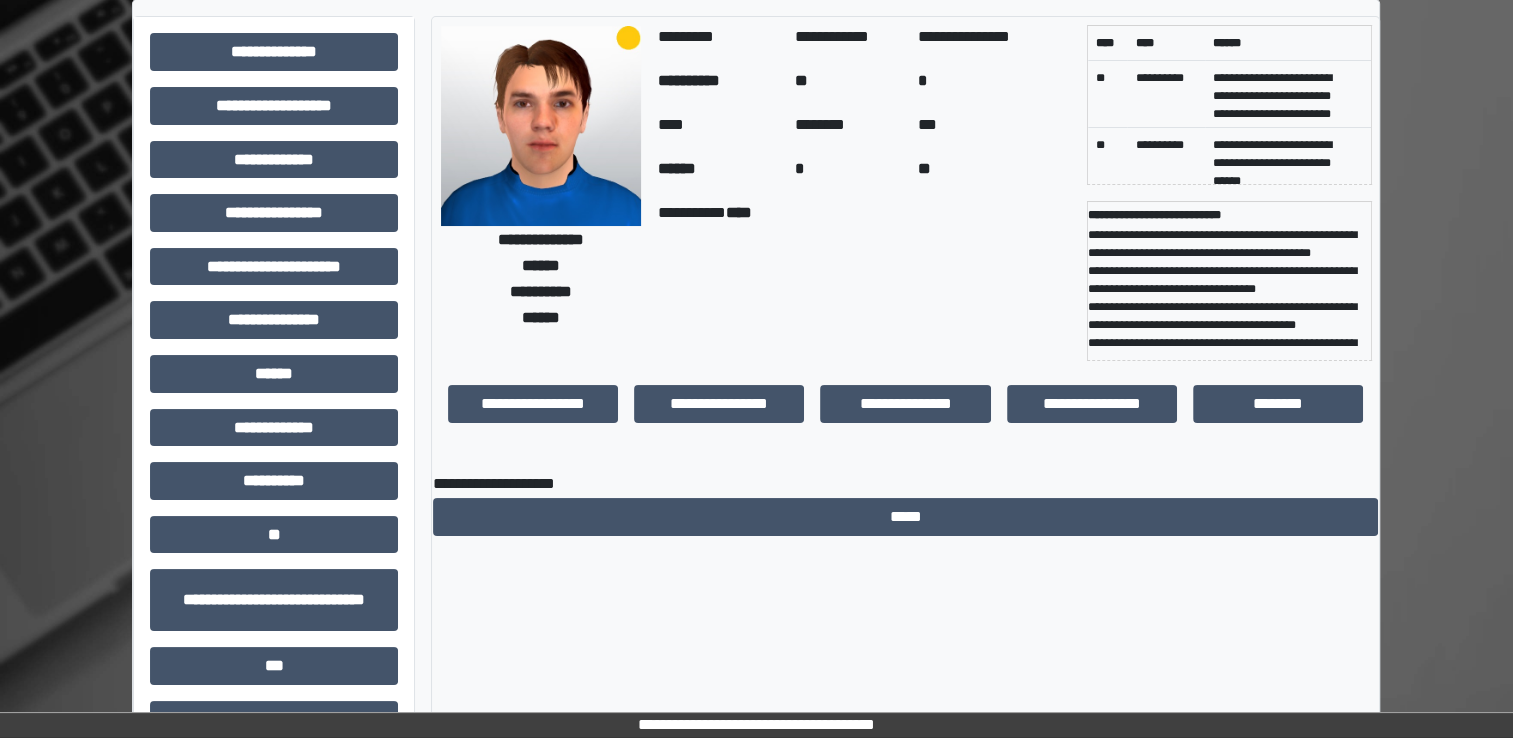 scroll, scrollTop: 0, scrollLeft: 0, axis: both 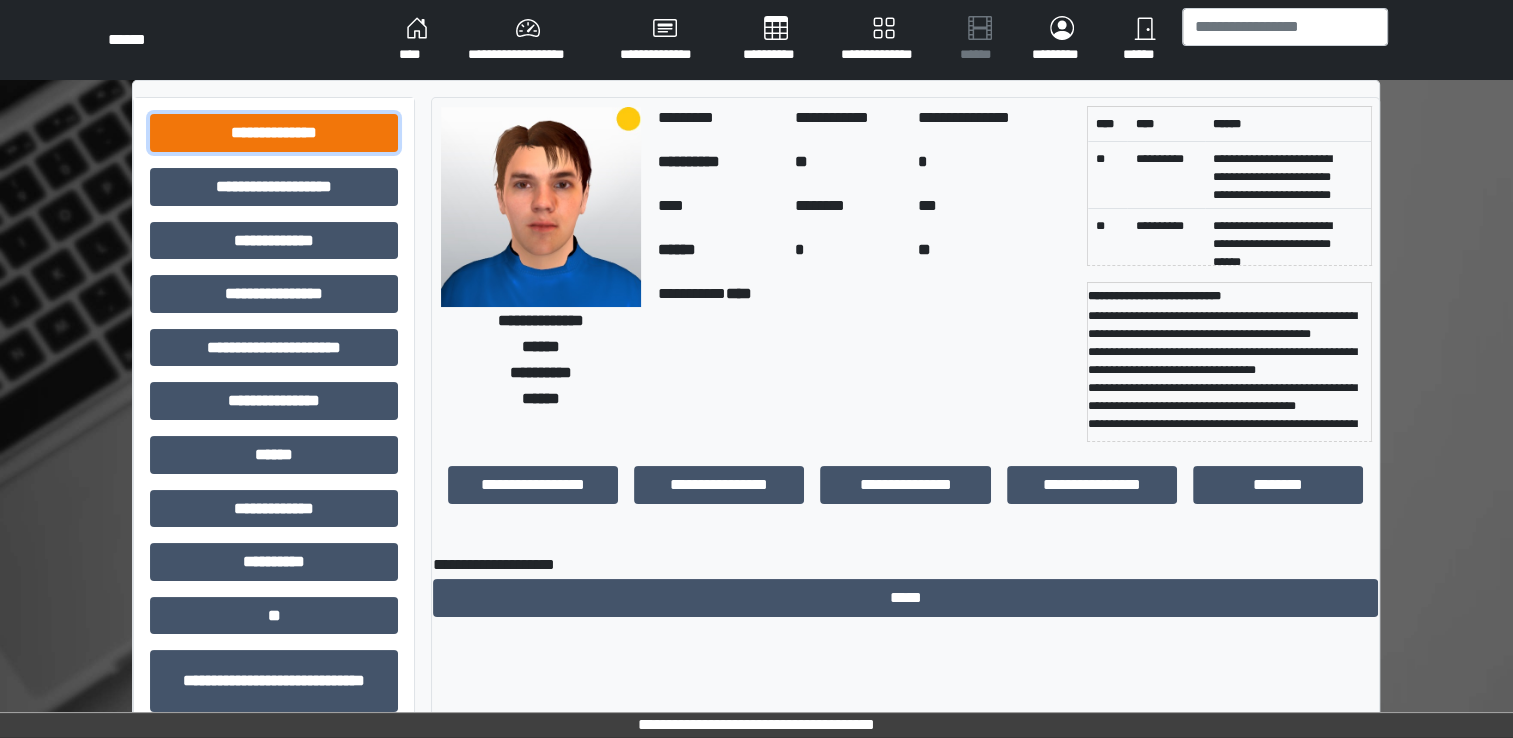 click on "**********" at bounding box center (274, 133) 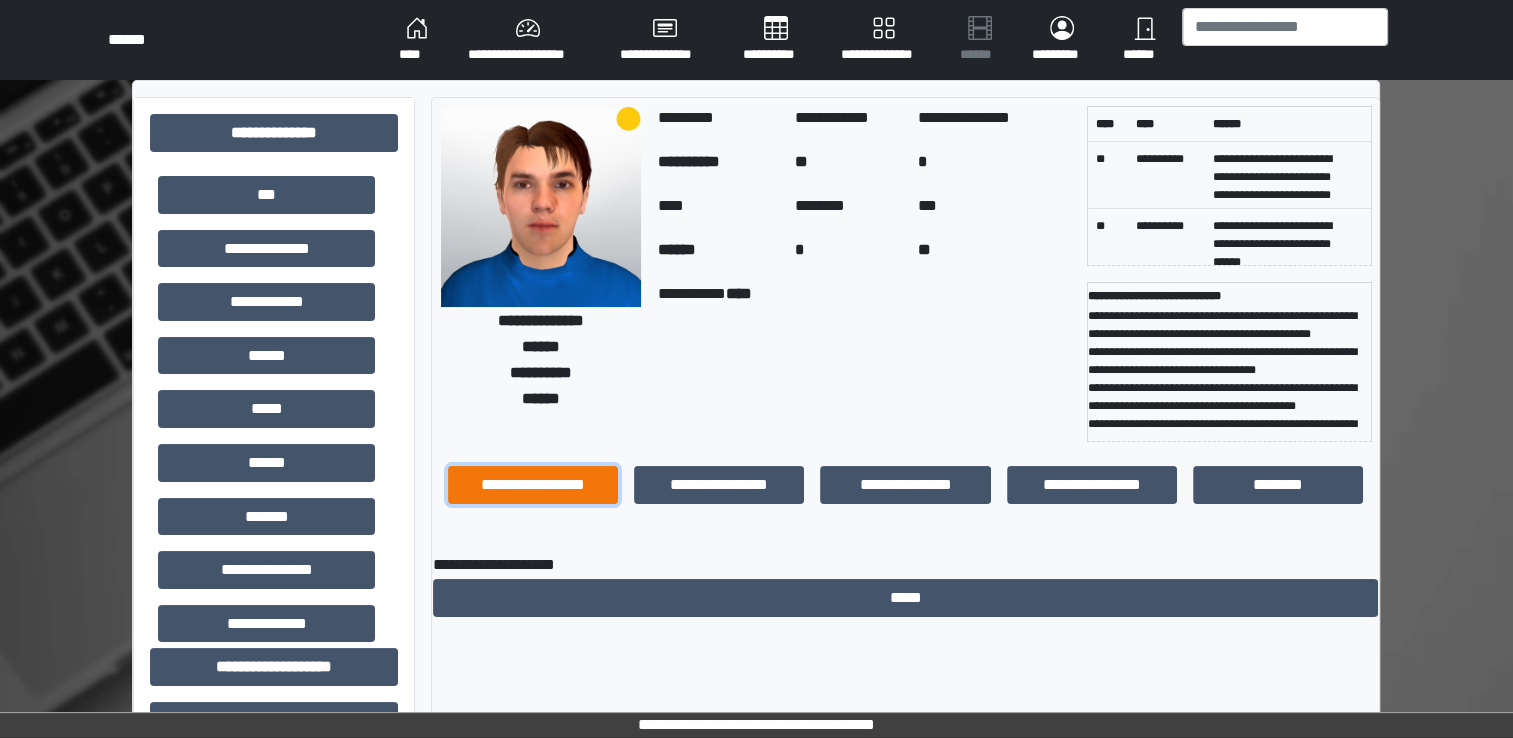 click on "**********" at bounding box center [533, 485] 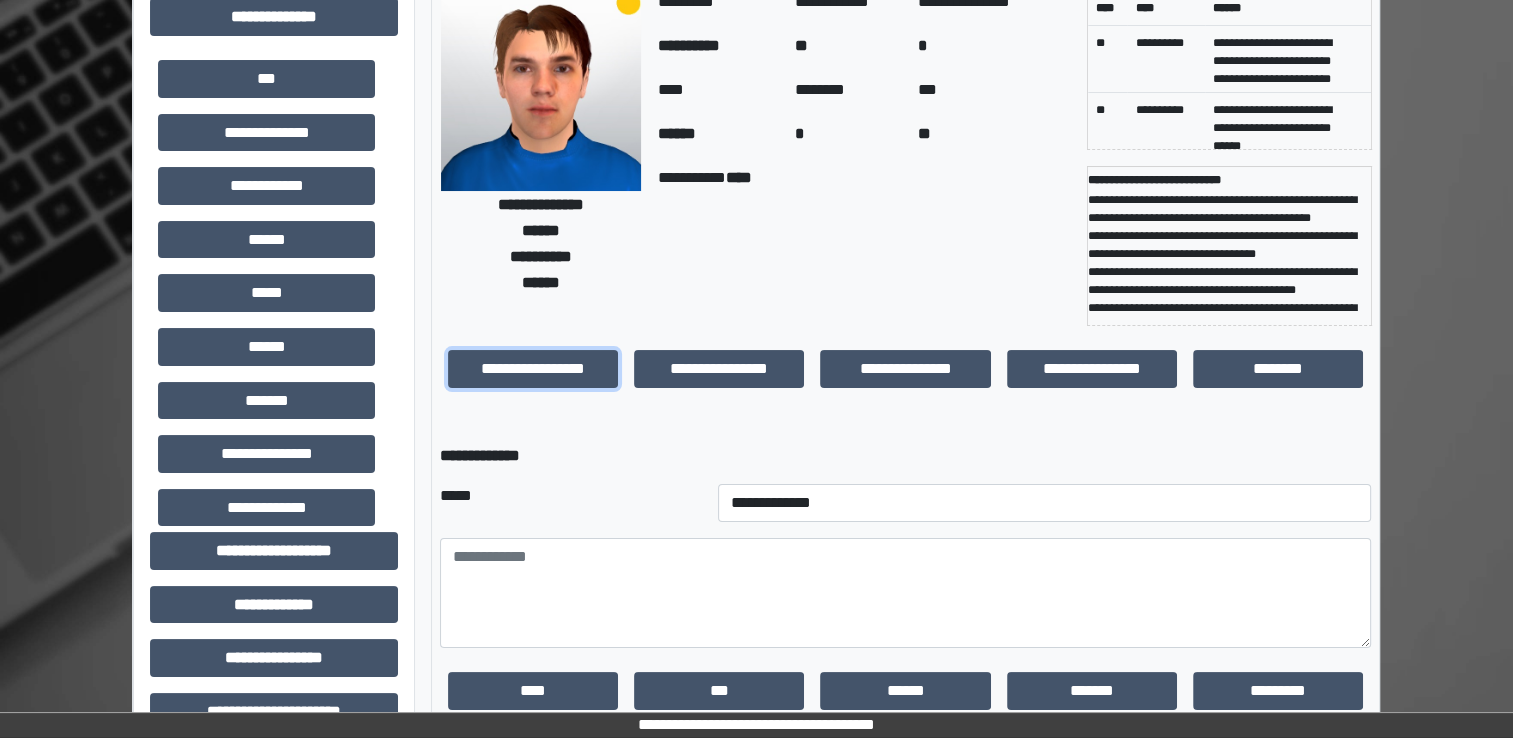 scroll, scrollTop: 0, scrollLeft: 0, axis: both 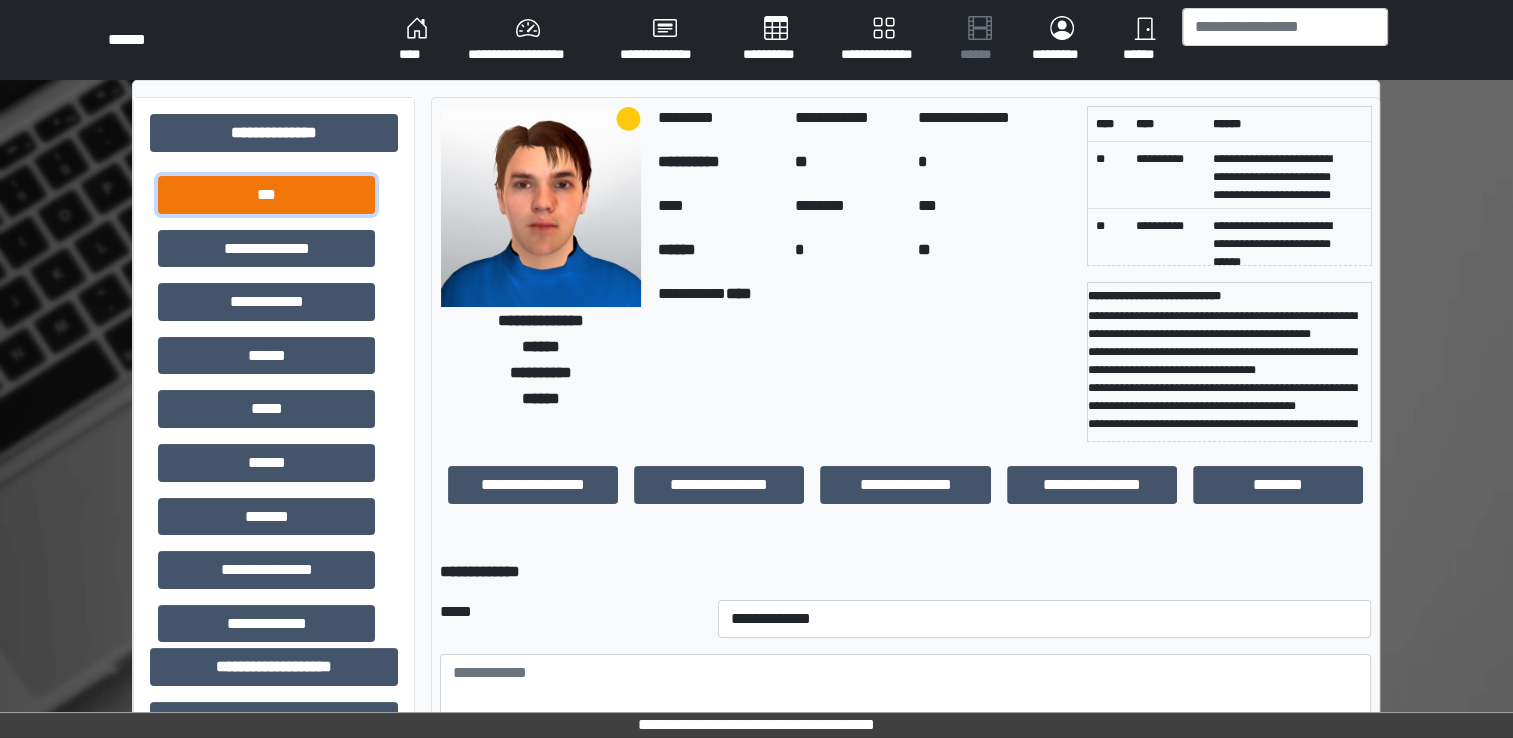 click on "***" at bounding box center [266, 195] 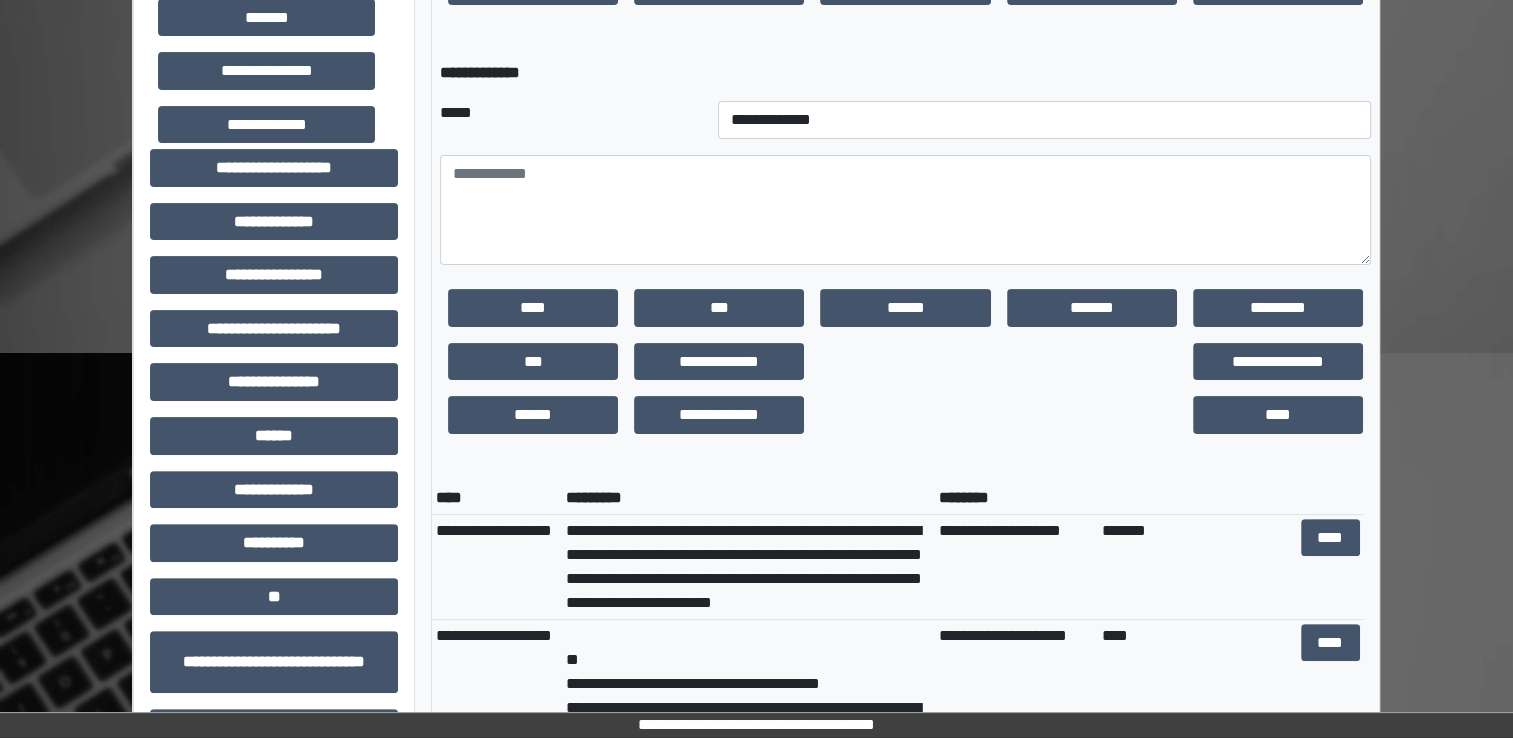 scroll, scrollTop: 500, scrollLeft: 0, axis: vertical 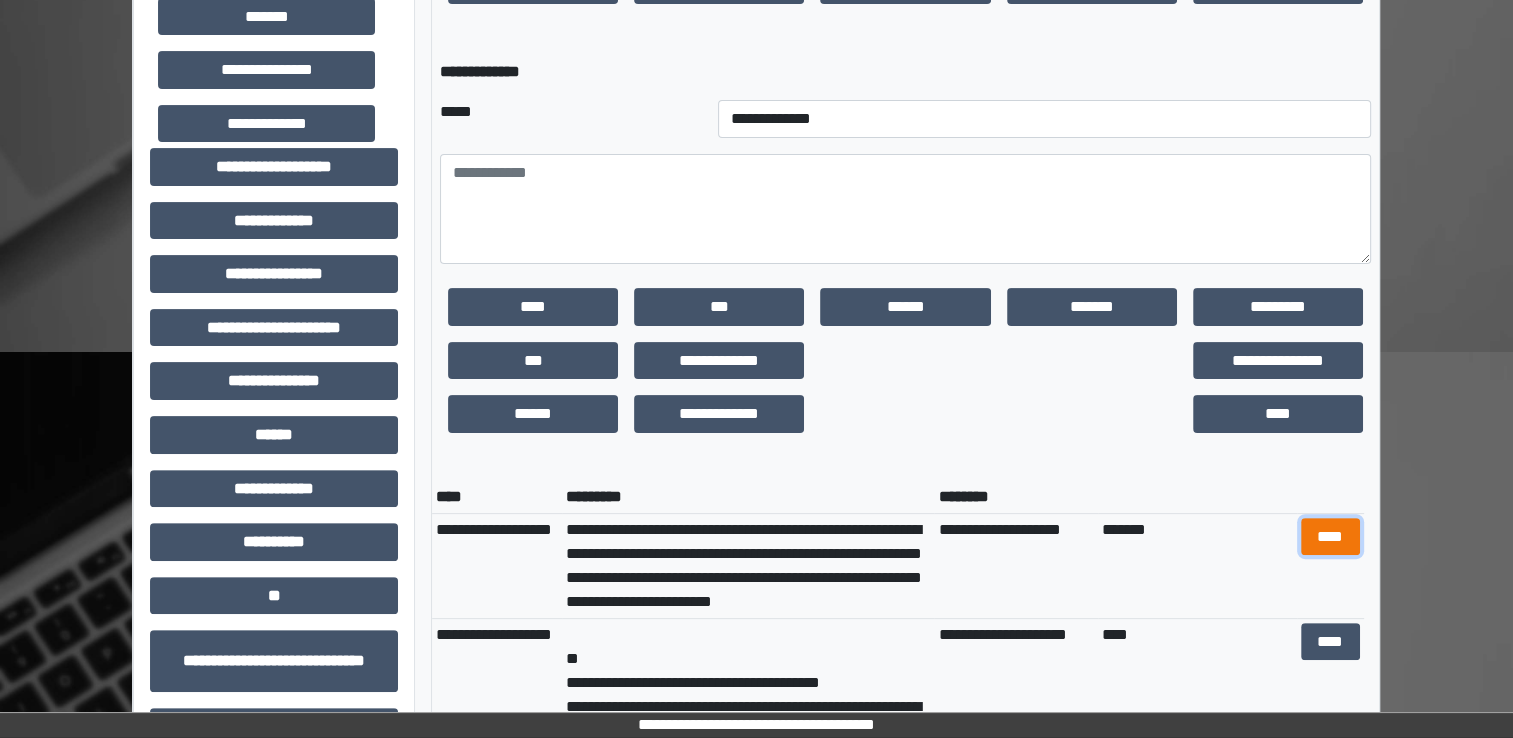 click on "****" at bounding box center [1330, 537] 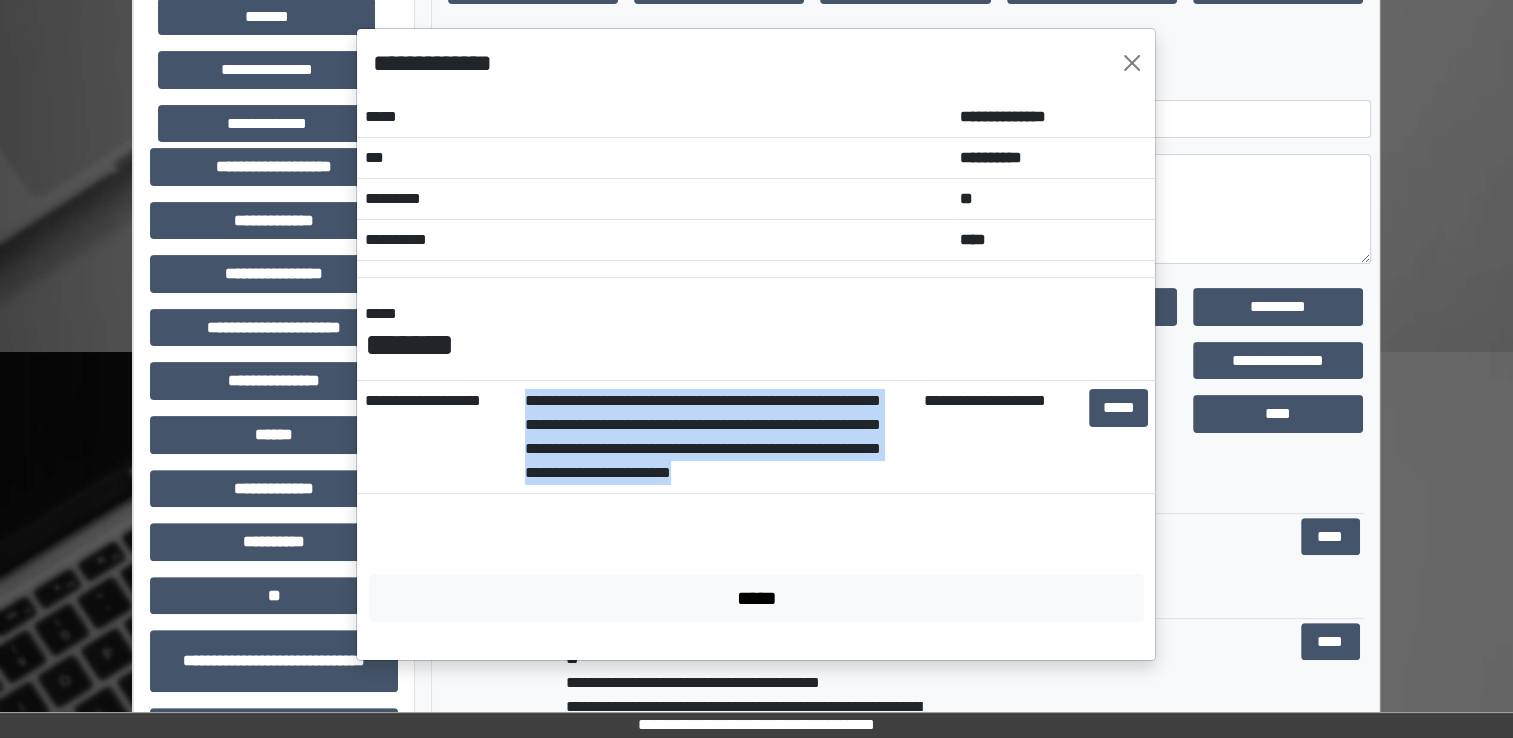 drag, startPoint x: 524, startPoint y: 393, endPoint x: 896, endPoint y: 494, distance: 385.46725 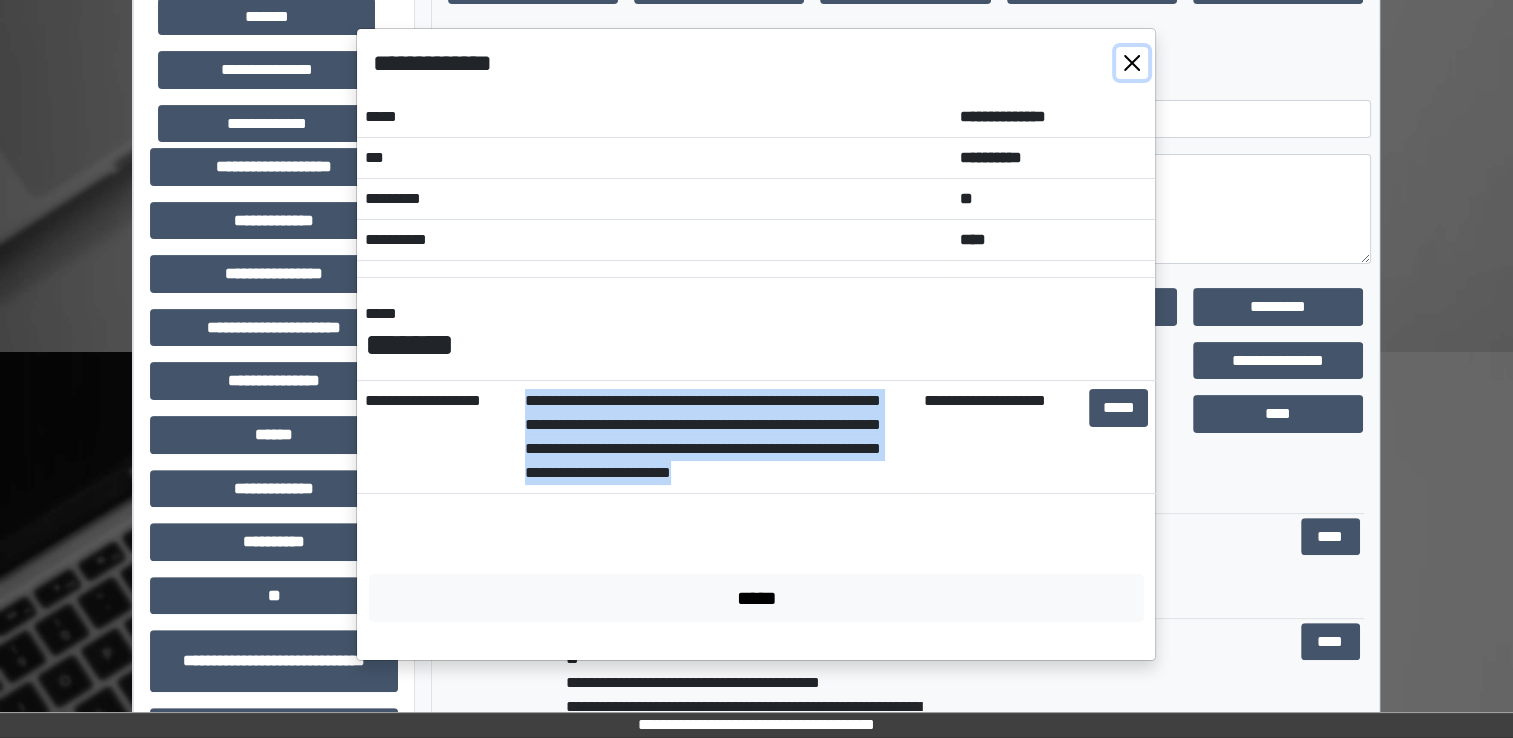 click at bounding box center [1132, 63] 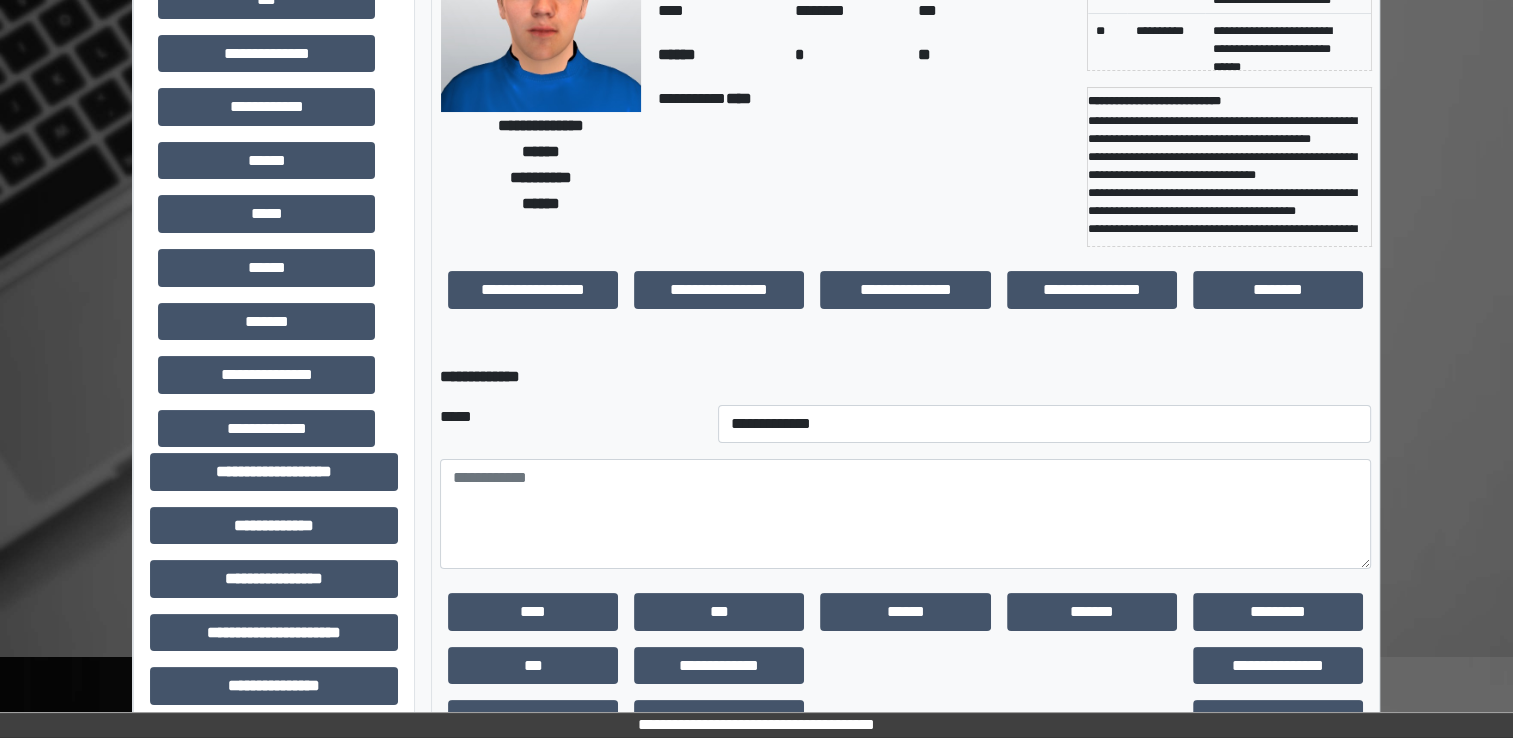 scroll, scrollTop: 0, scrollLeft: 0, axis: both 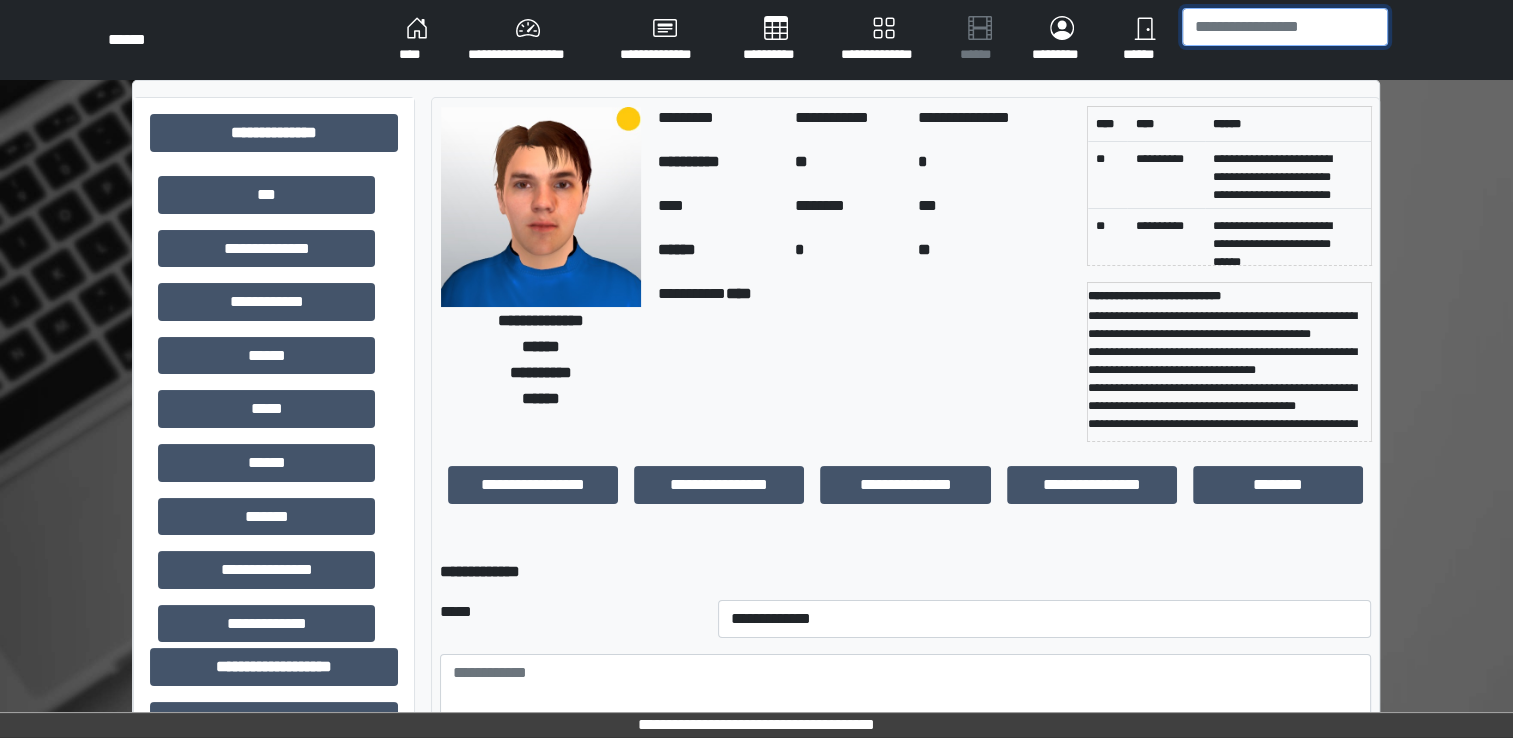 click at bounding box center (1285, 27) 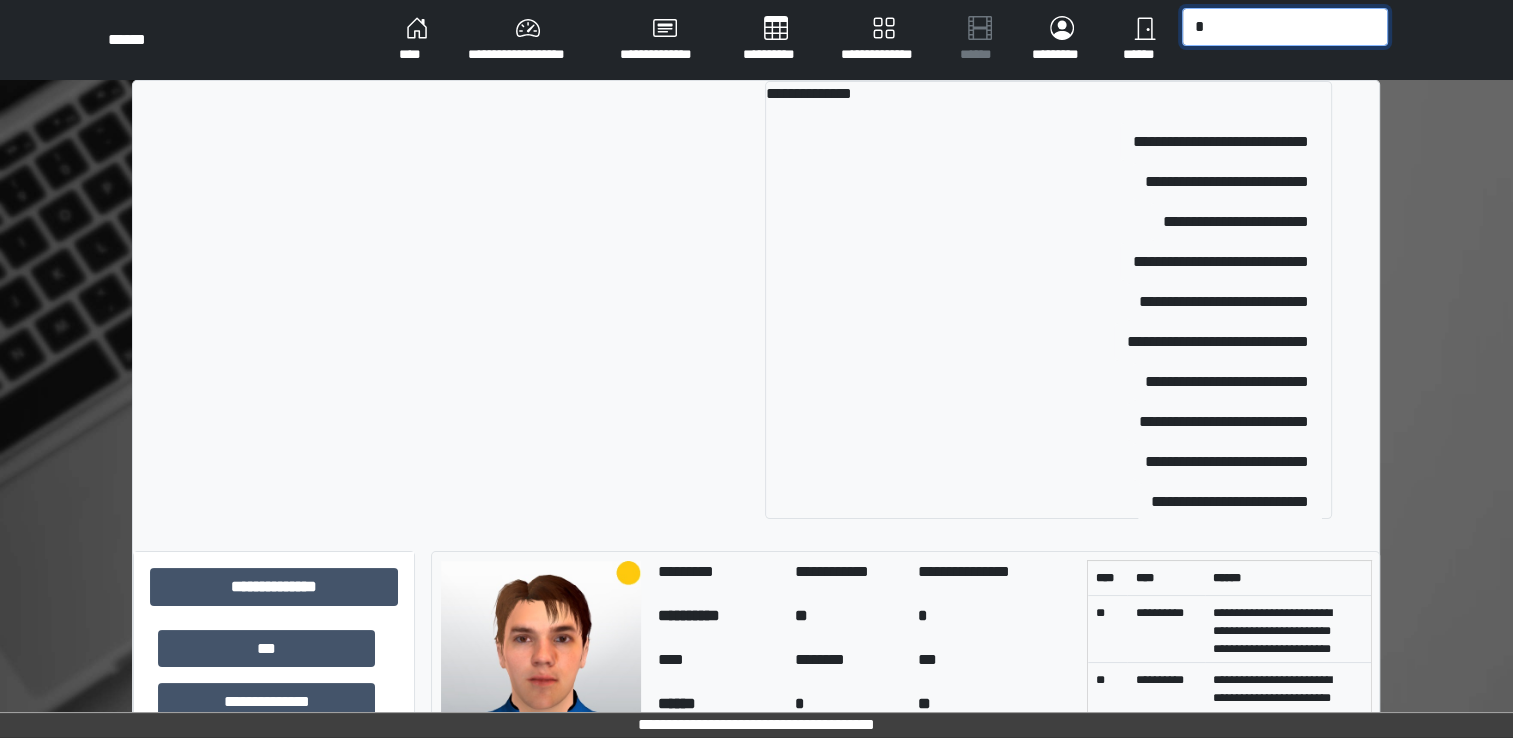 click on "*" at bounding box center [1285, 27] 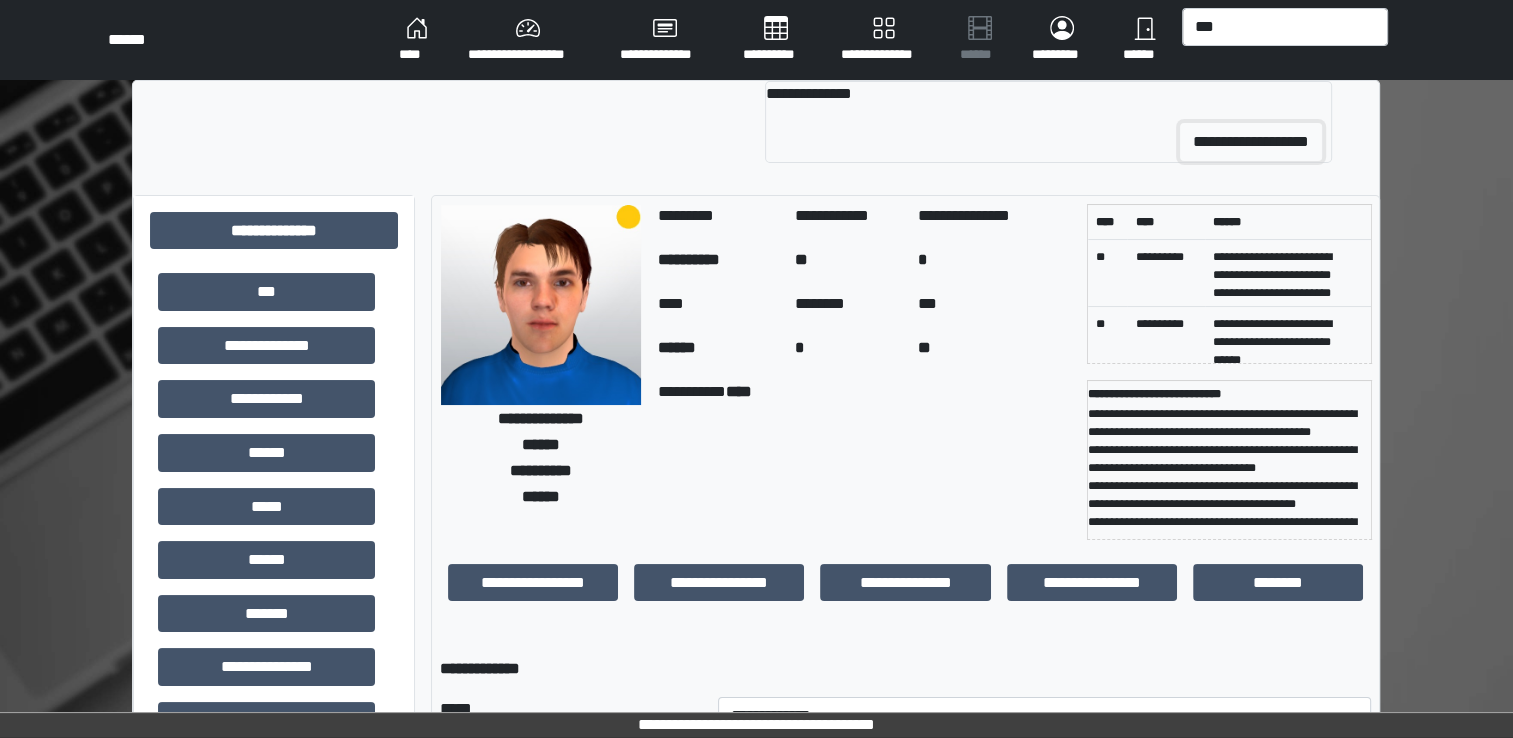 click on "**********" at bounding box center [1251, 142] 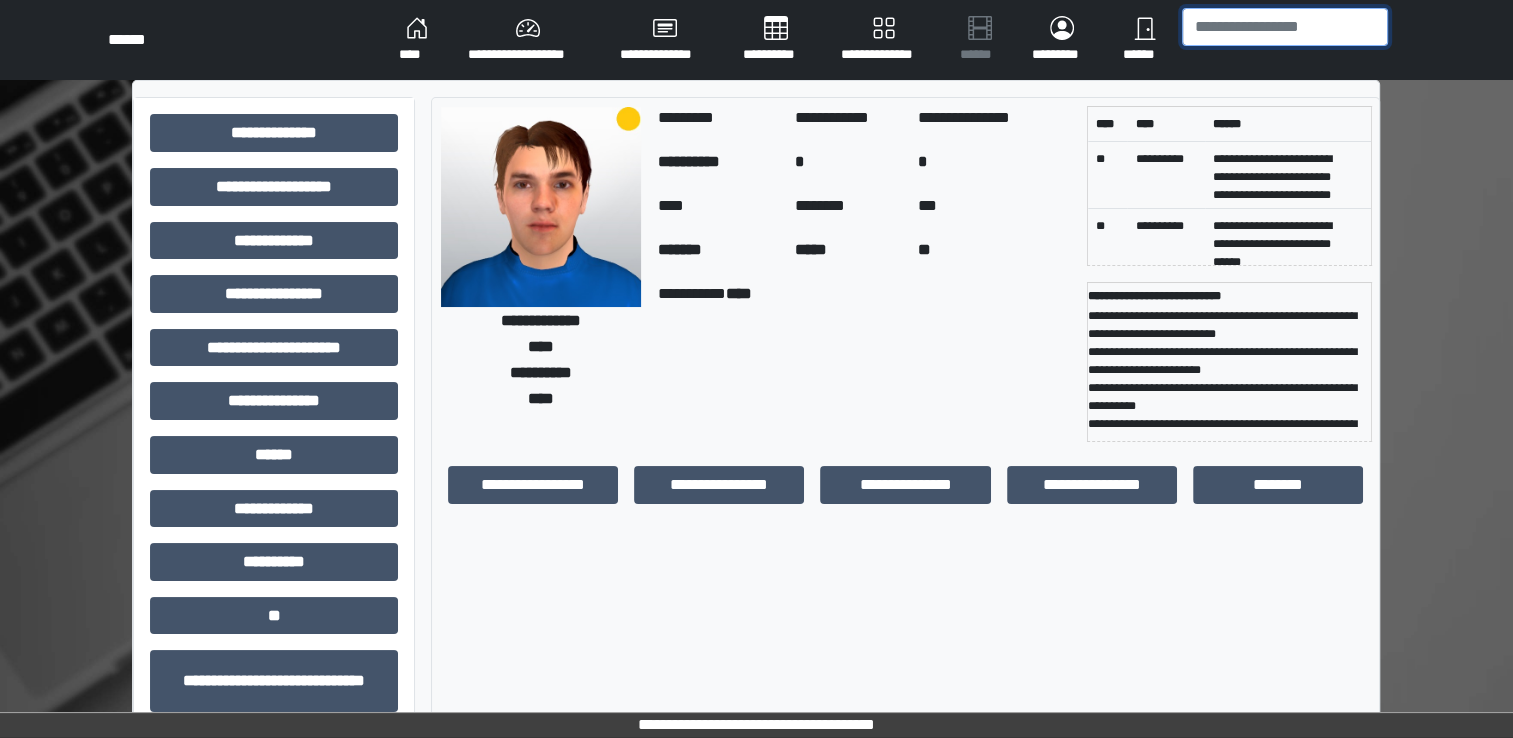 click at bounding box center [1285, 27] 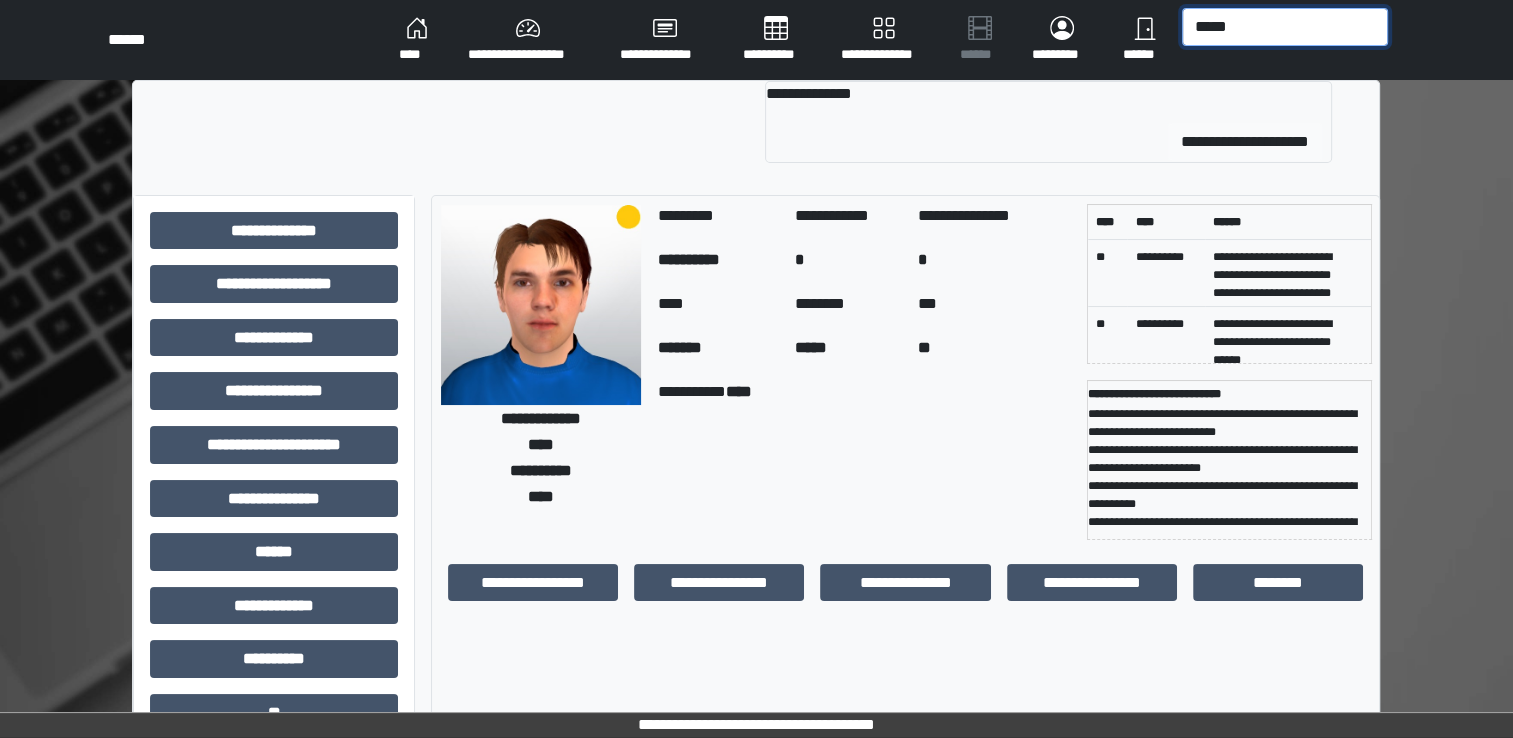 type on "*****" 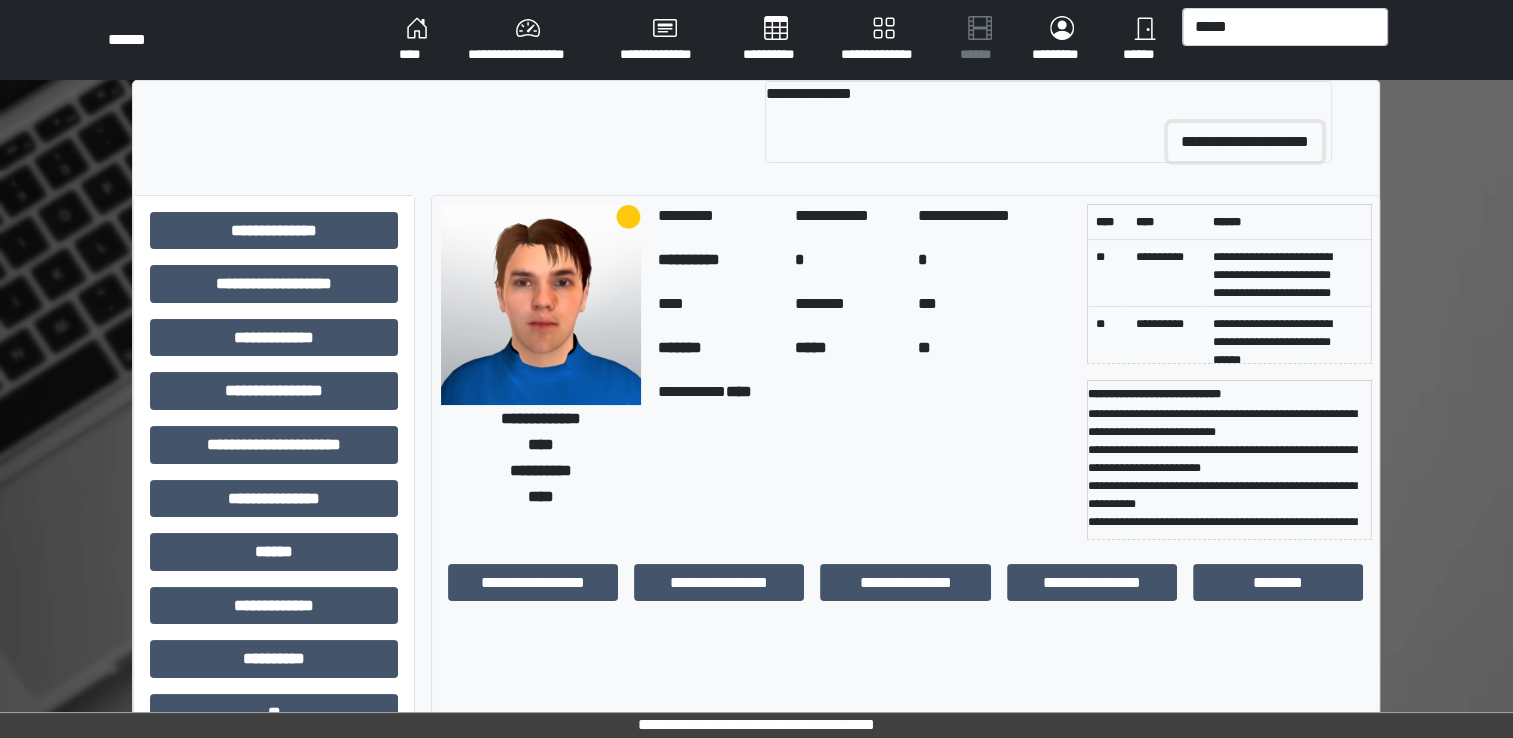click on "**********" at bounding box center (1245, 142) 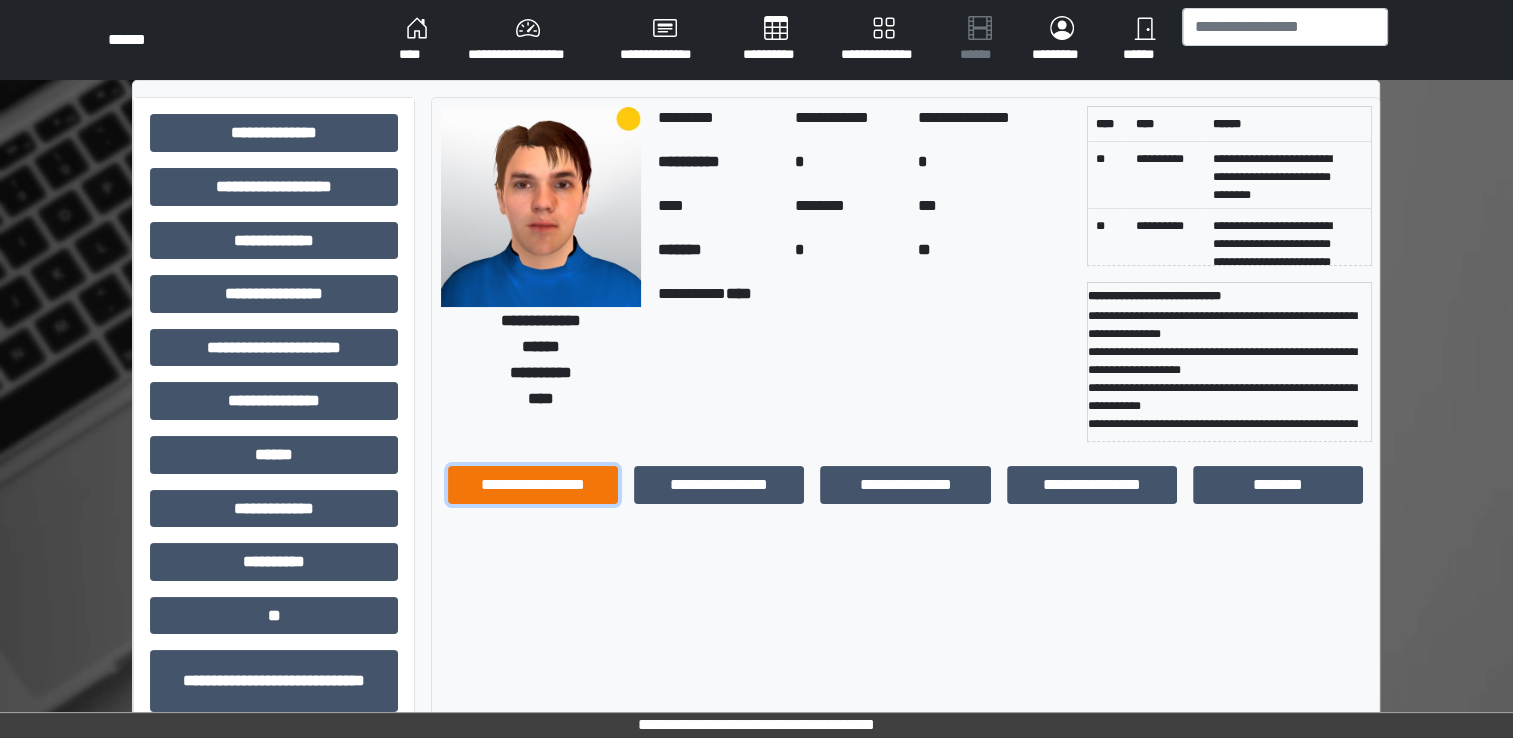 click on "**********" at bounding box center (533, 485) 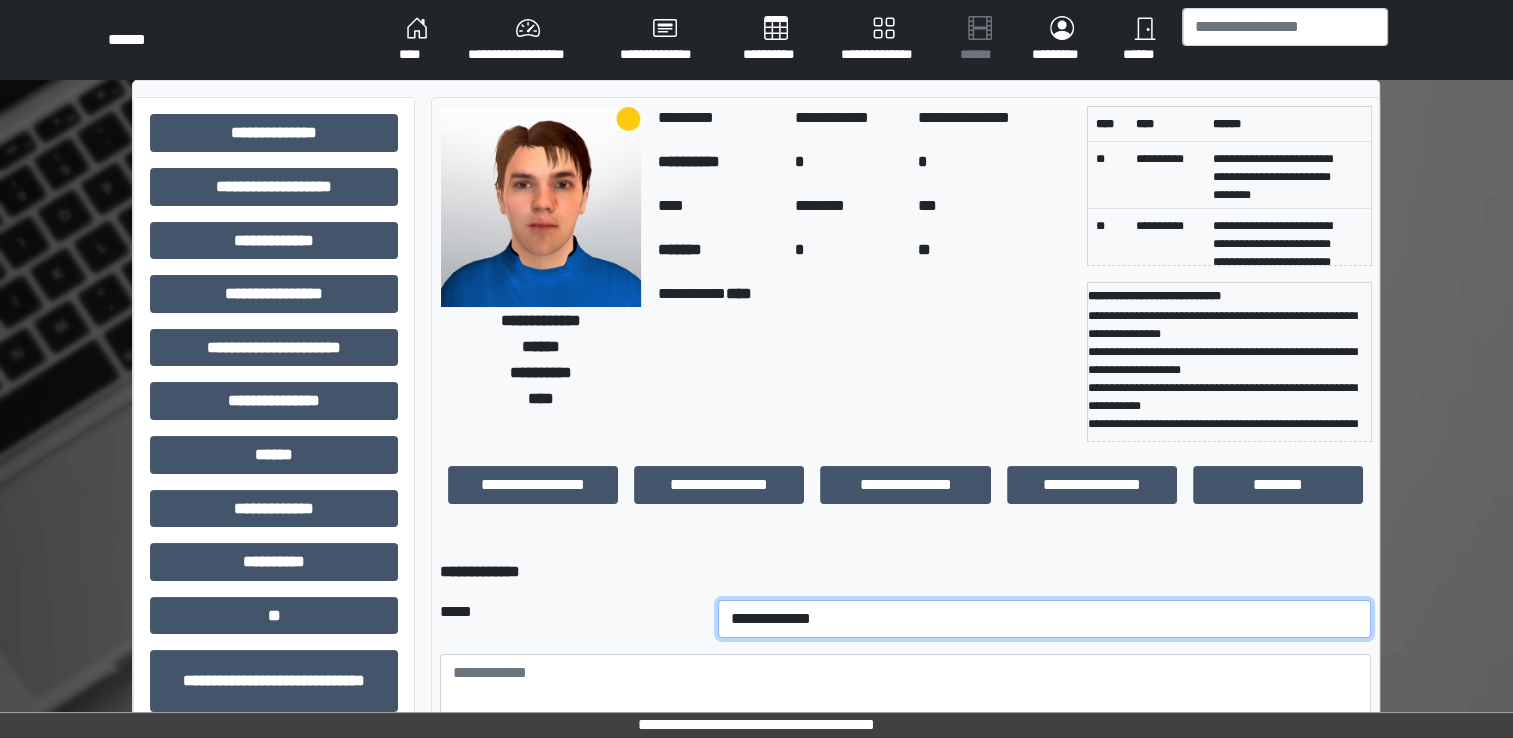 click on "**********" at bounding box center [1045, 619] 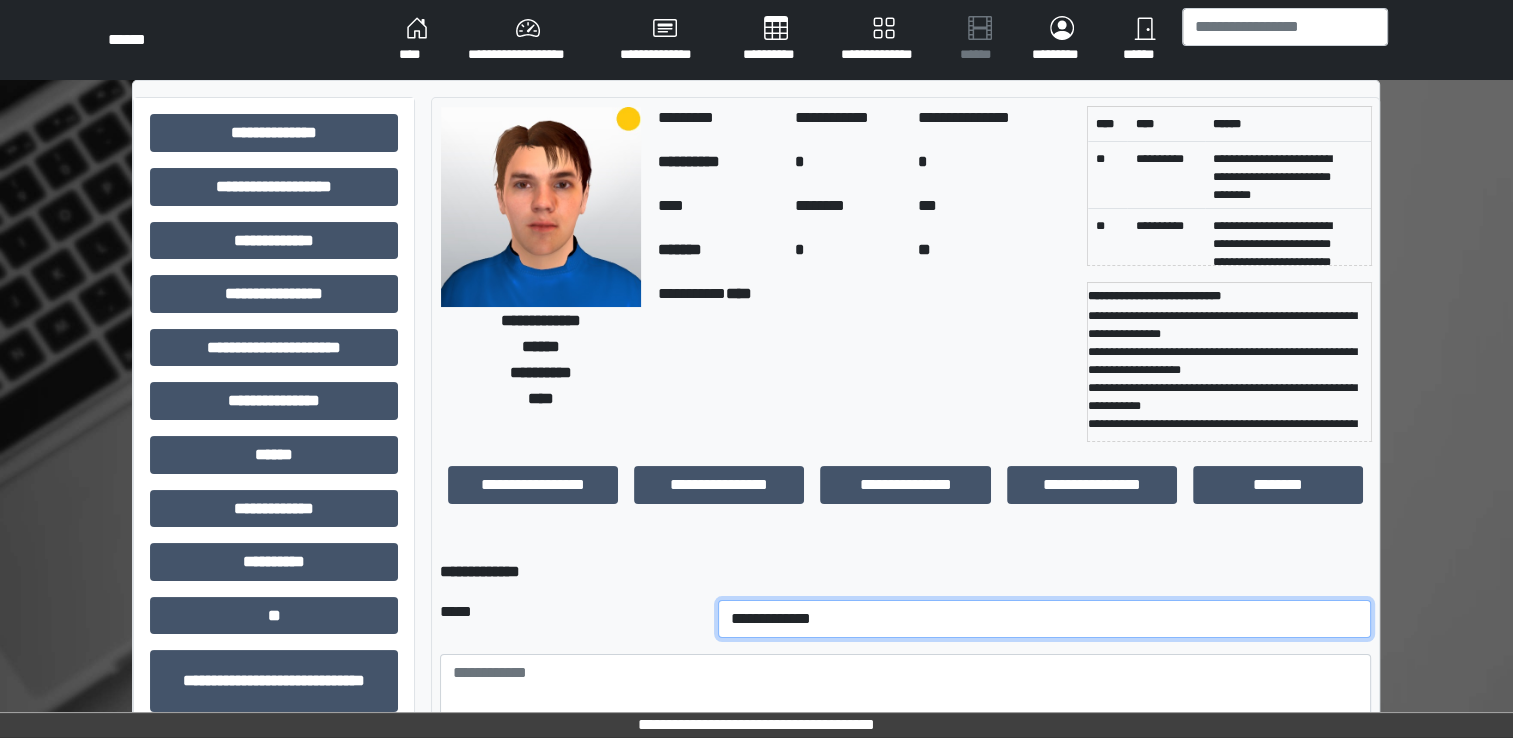 select on "*" 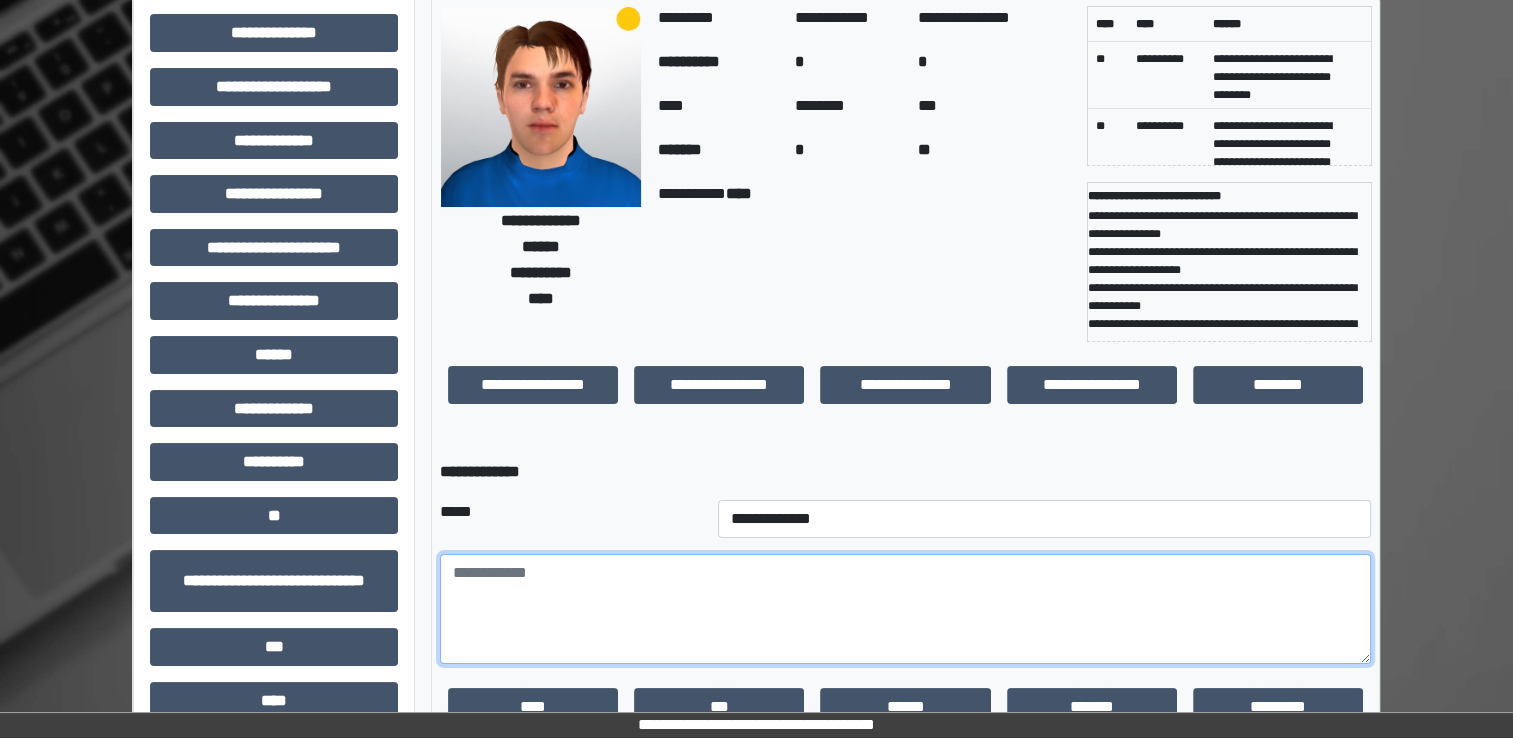 click at bounding box center [905, 609] 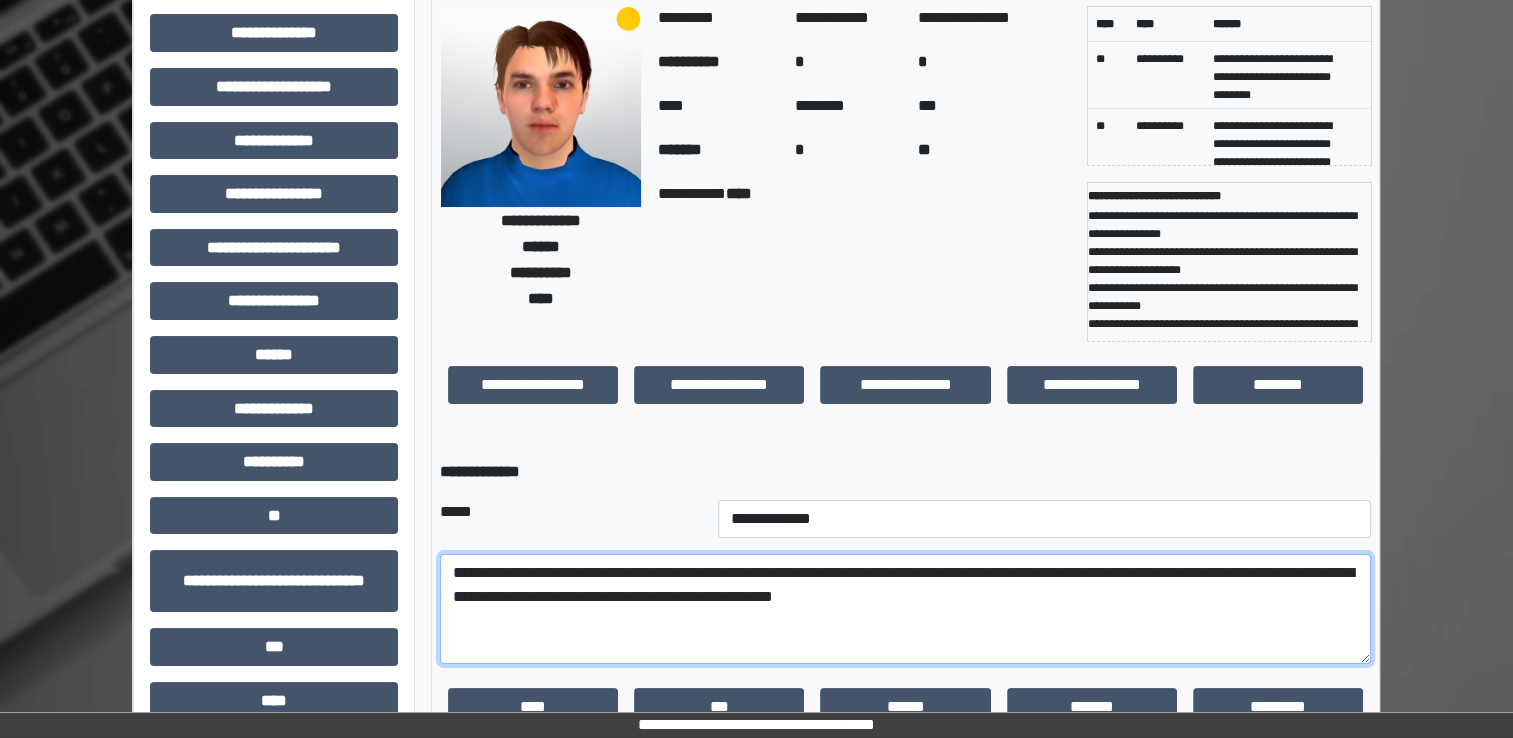 click on "**********" at bounding box center (905, 609) 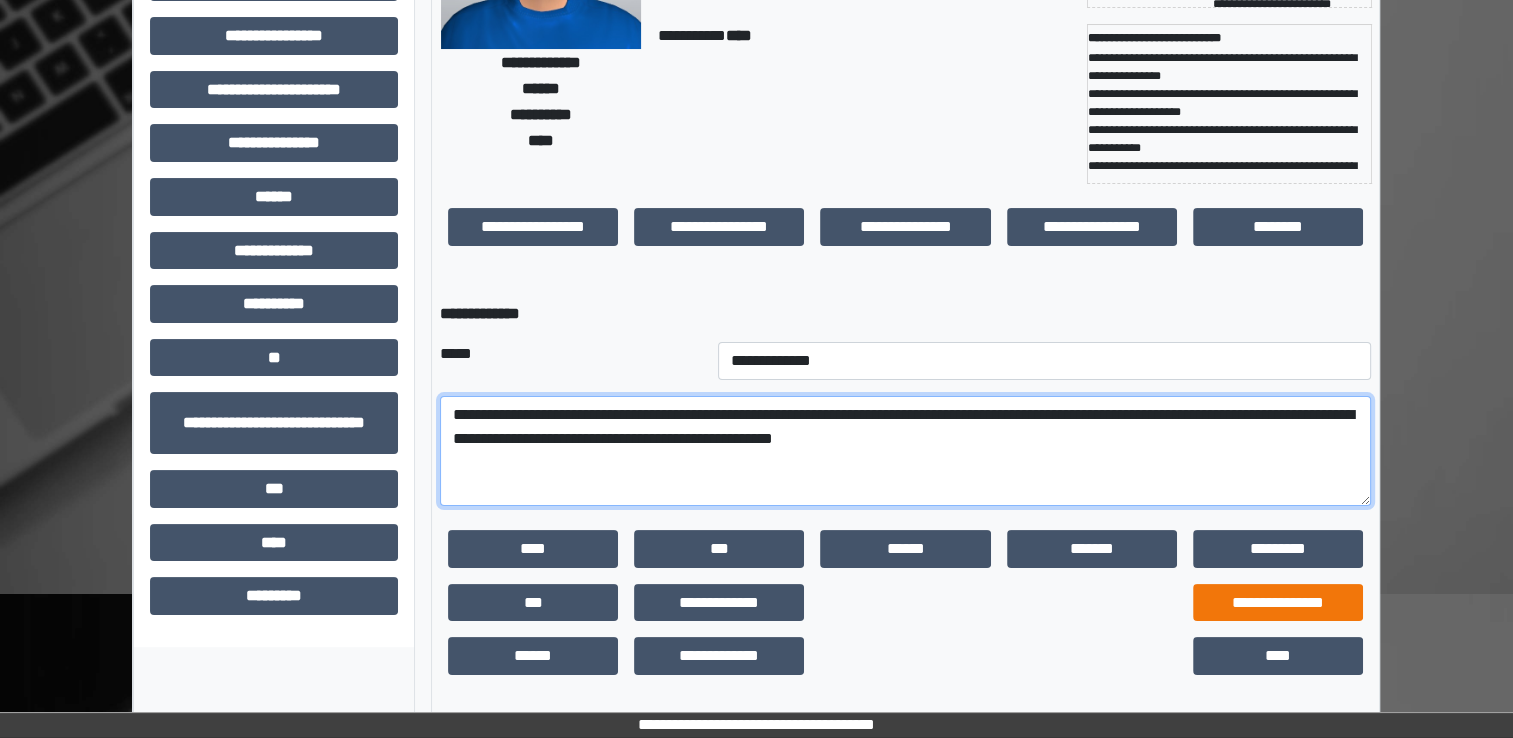 scroll, scrollTop: 259, scrollLeft: 0, axis: vertical 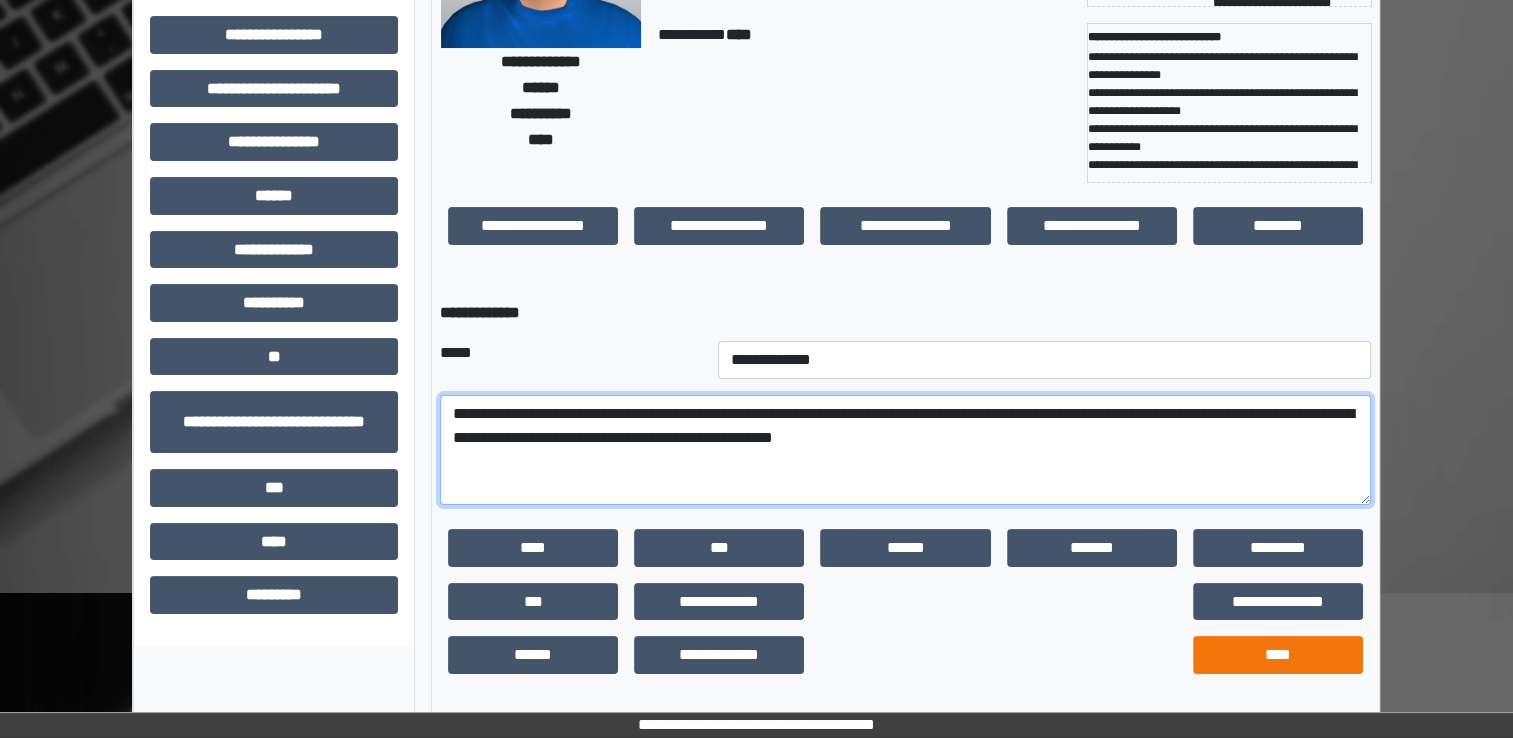 type on "**********" 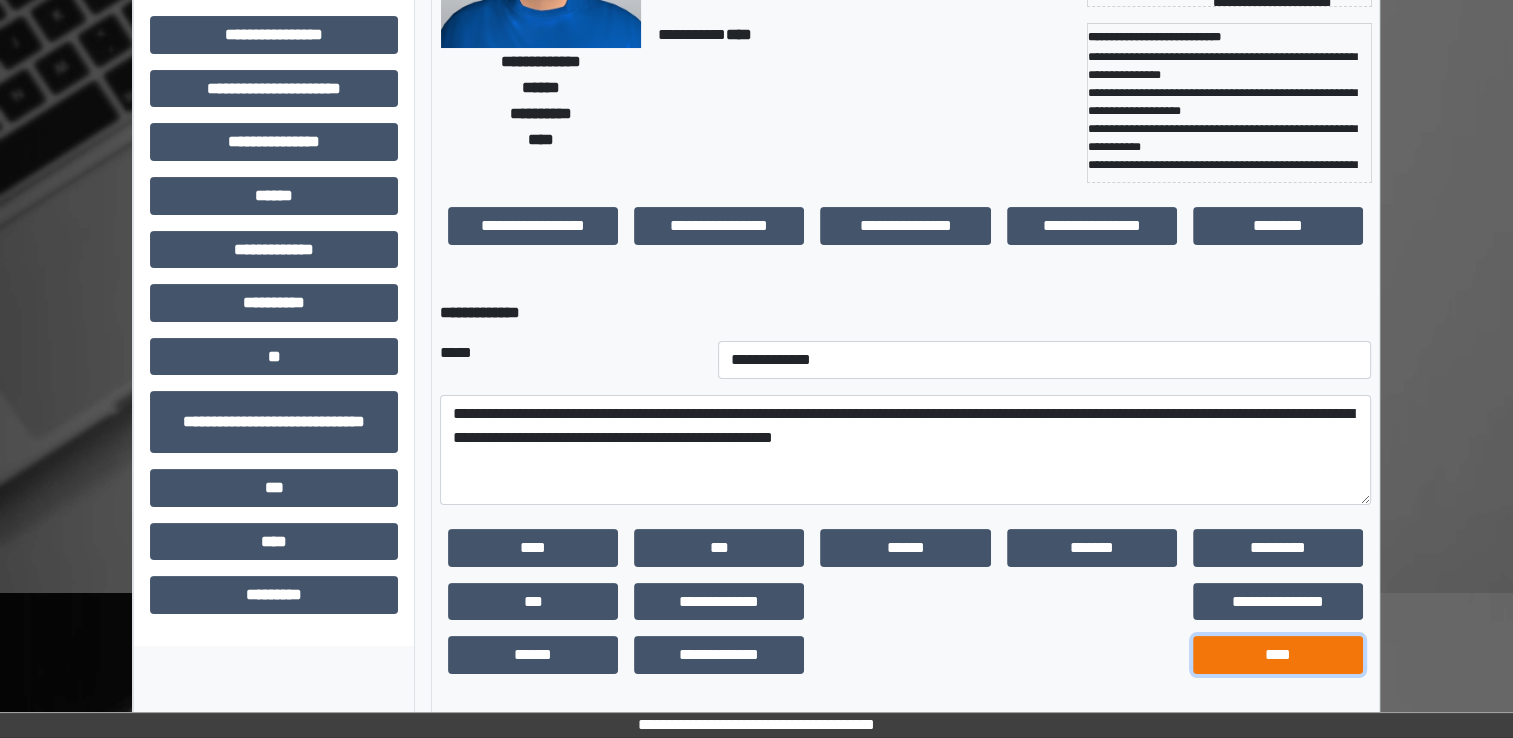 click on "****" at bounding box center (533, 548) 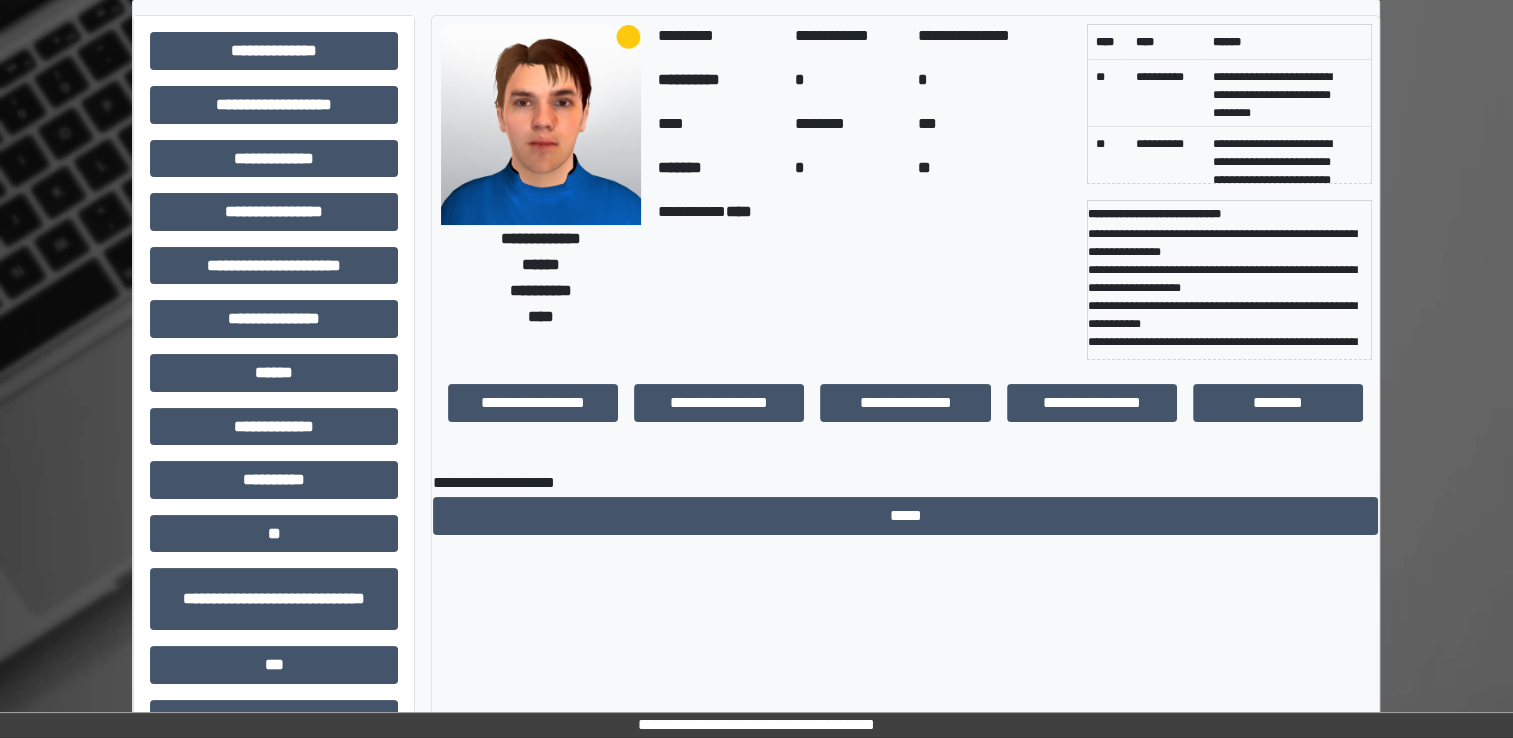 scroll, scrollTop: 0, scrollLeft: 0, axis: both 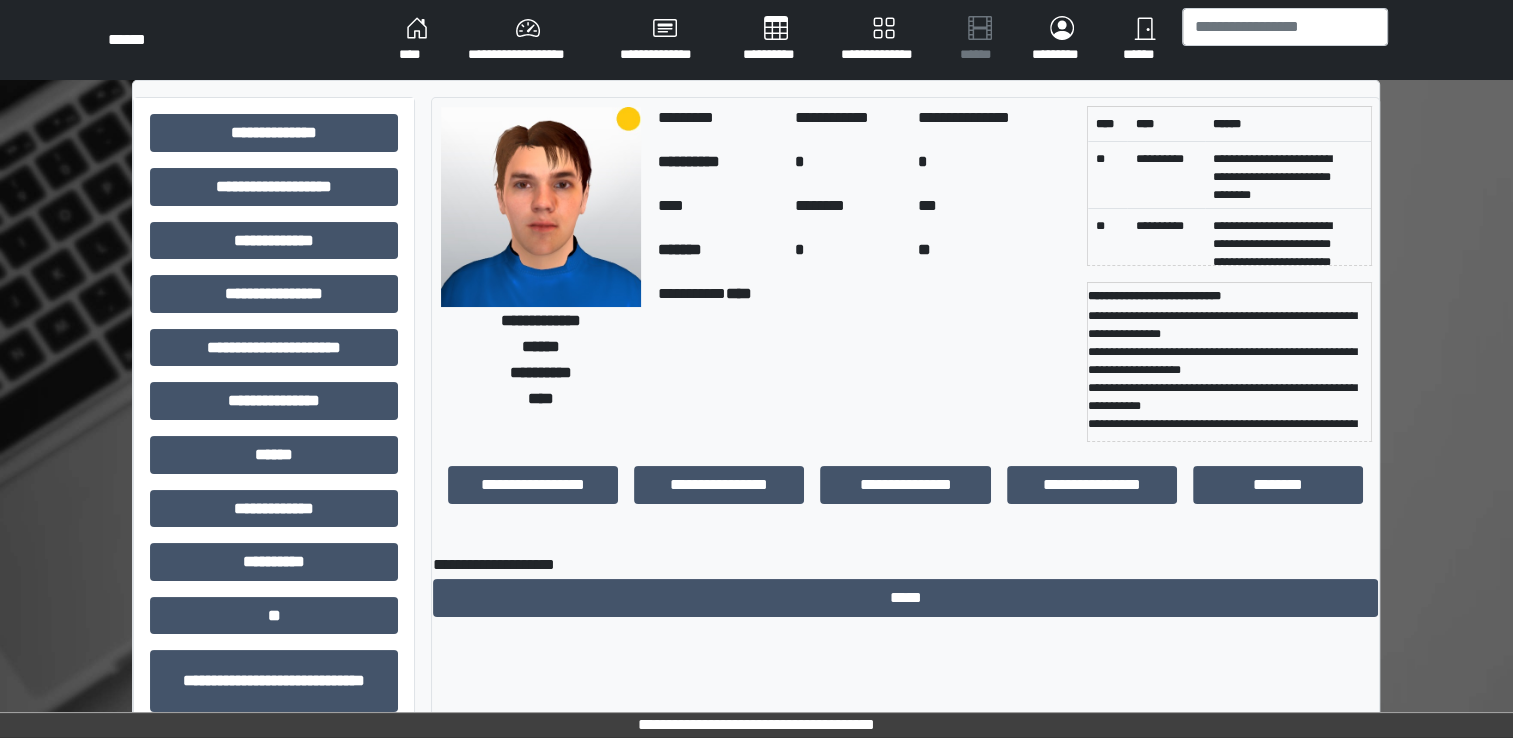 click on "****" at bounding box center (417, 40) 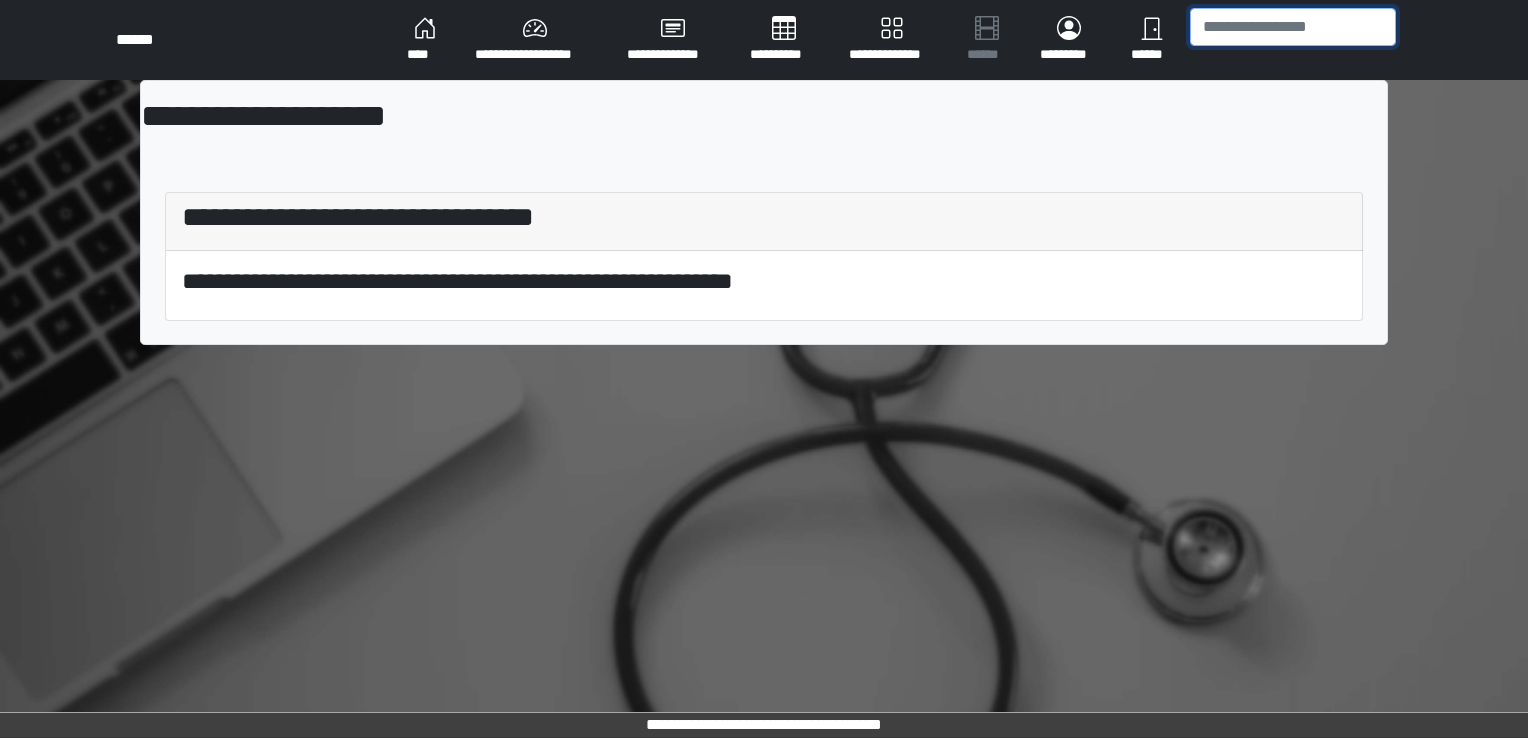 click at bounding box center [1293, 27] 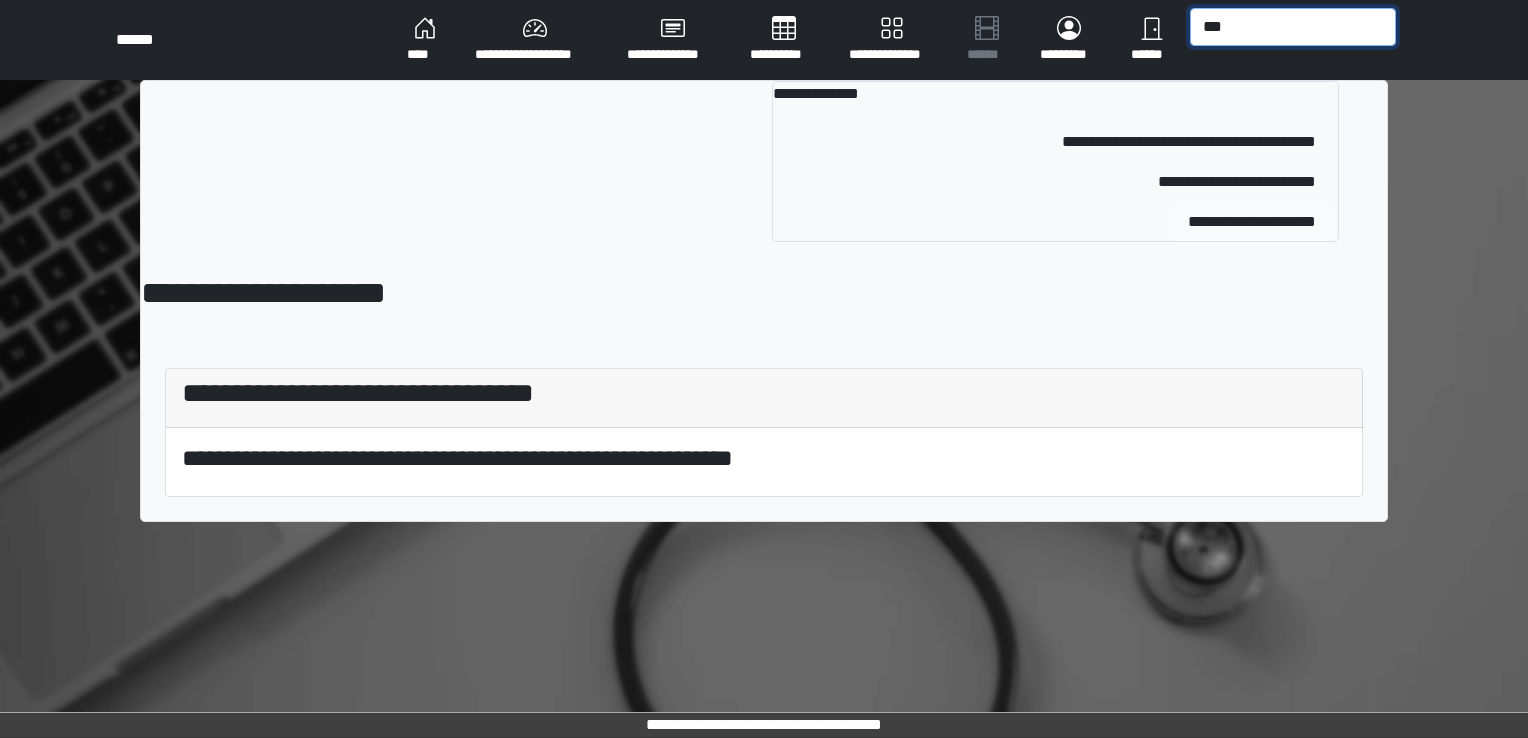 type on "***" 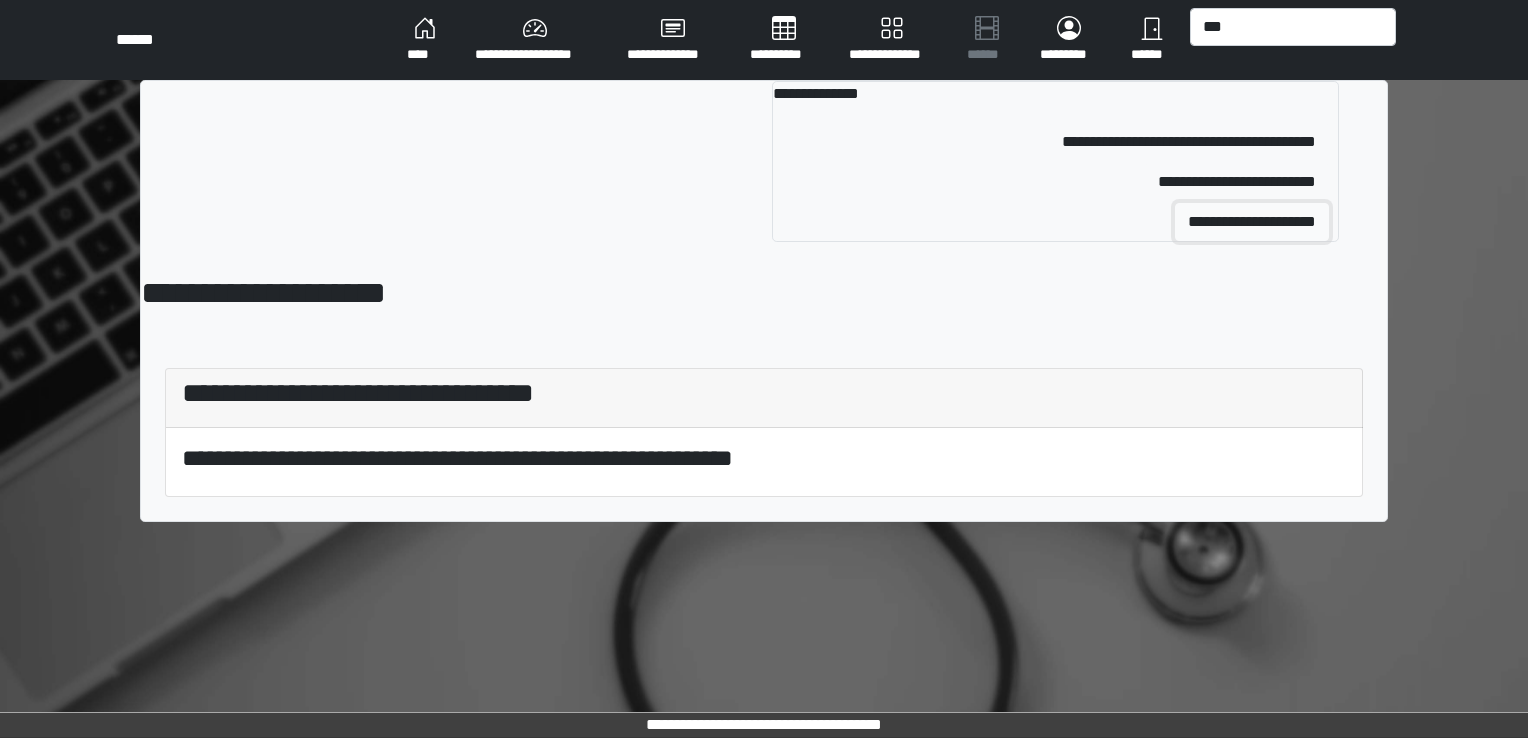 click on "**********" at bounding box center (1189, 142) 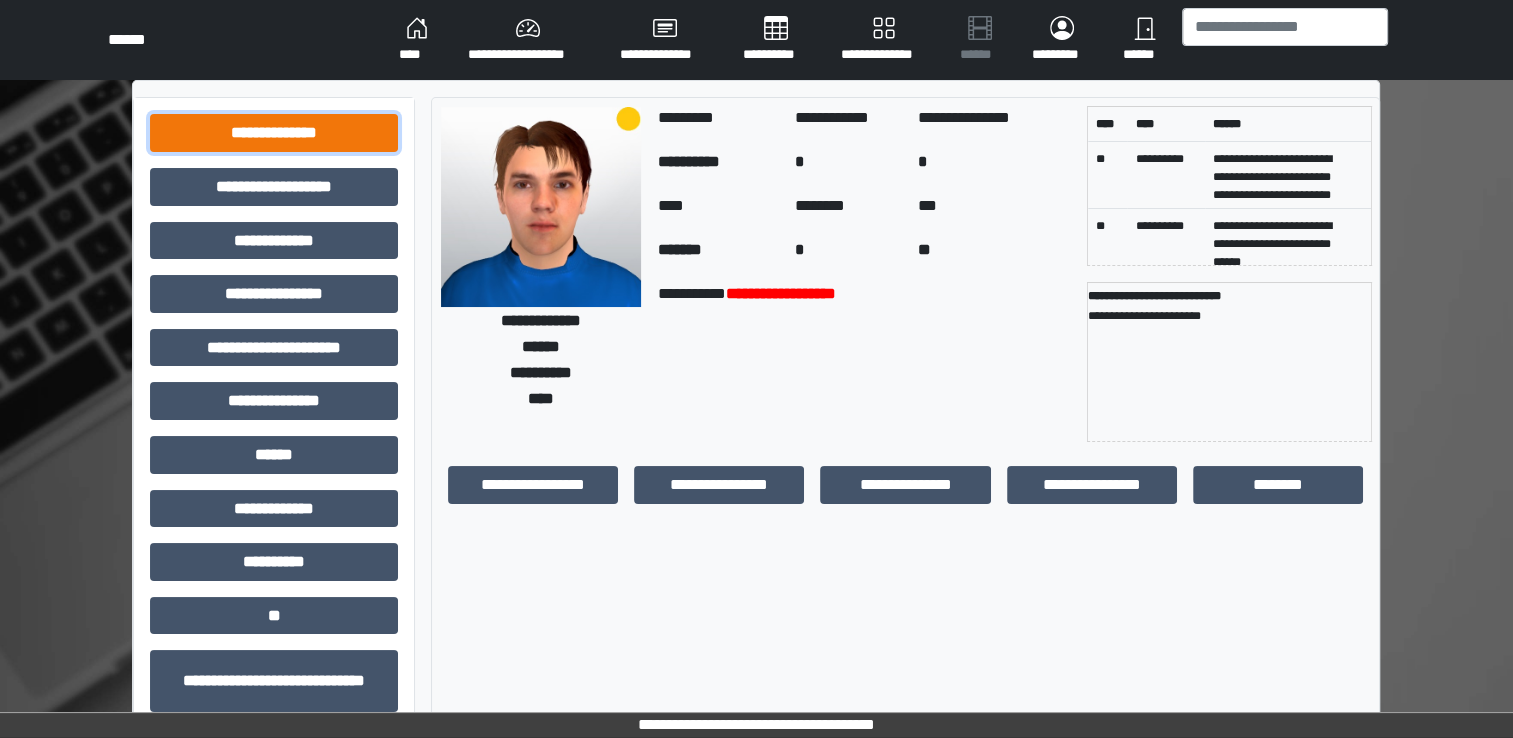click on "**********" at bounding box center [274, 133] 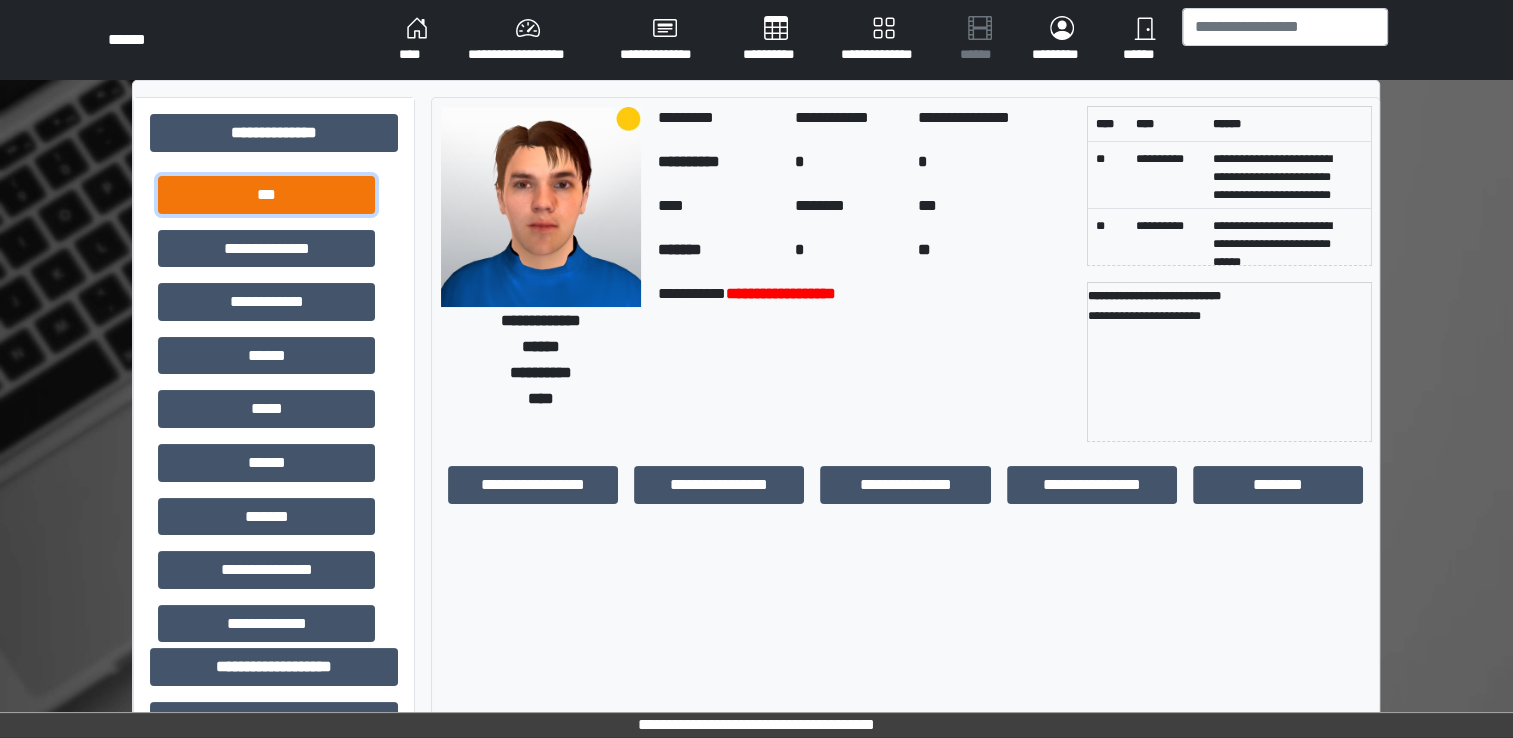 click on "***" at bounding box center (266, 195) 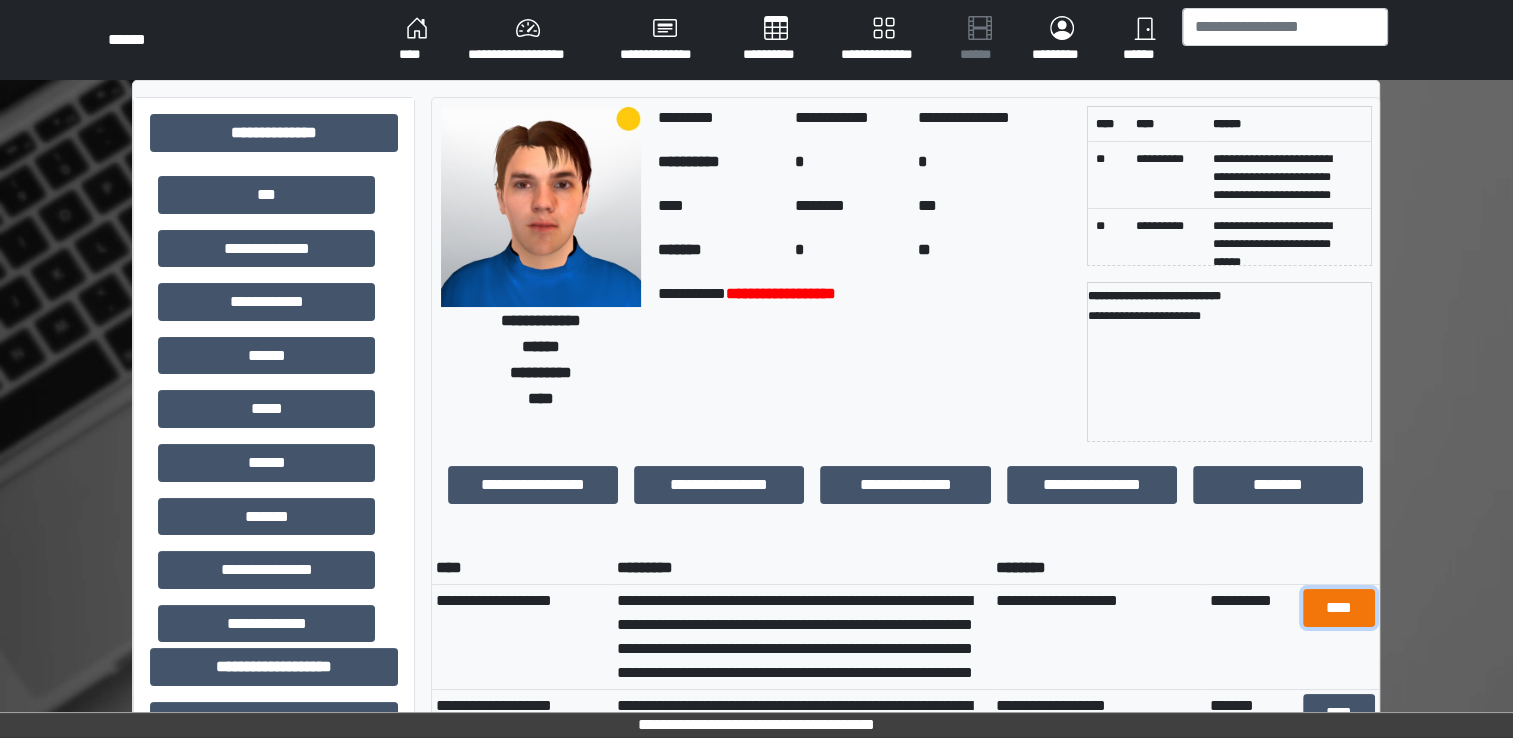 click on "****" at bounding box center (1339, 608) 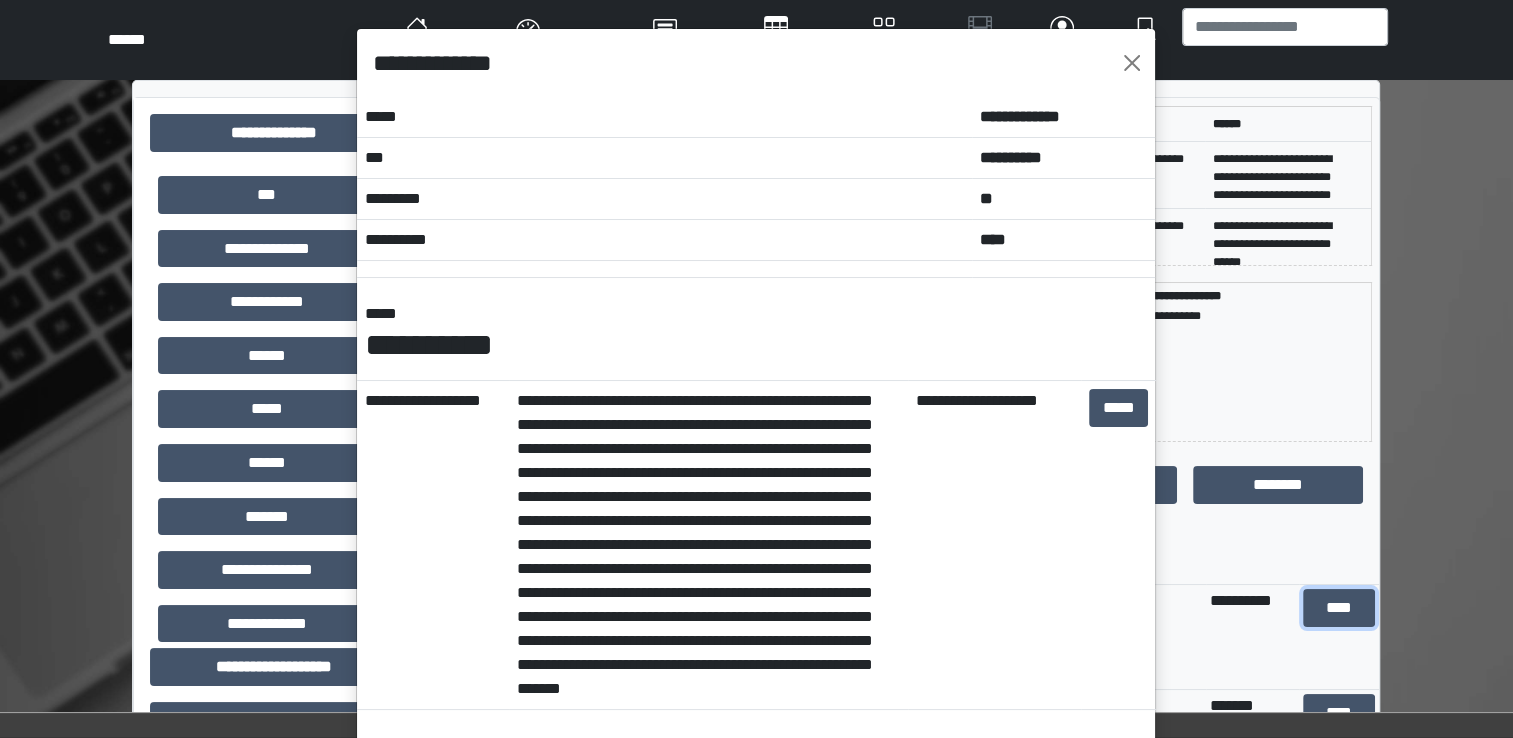 scroll, scrollTop: 100, scrollLeft: 0, axis: vertical 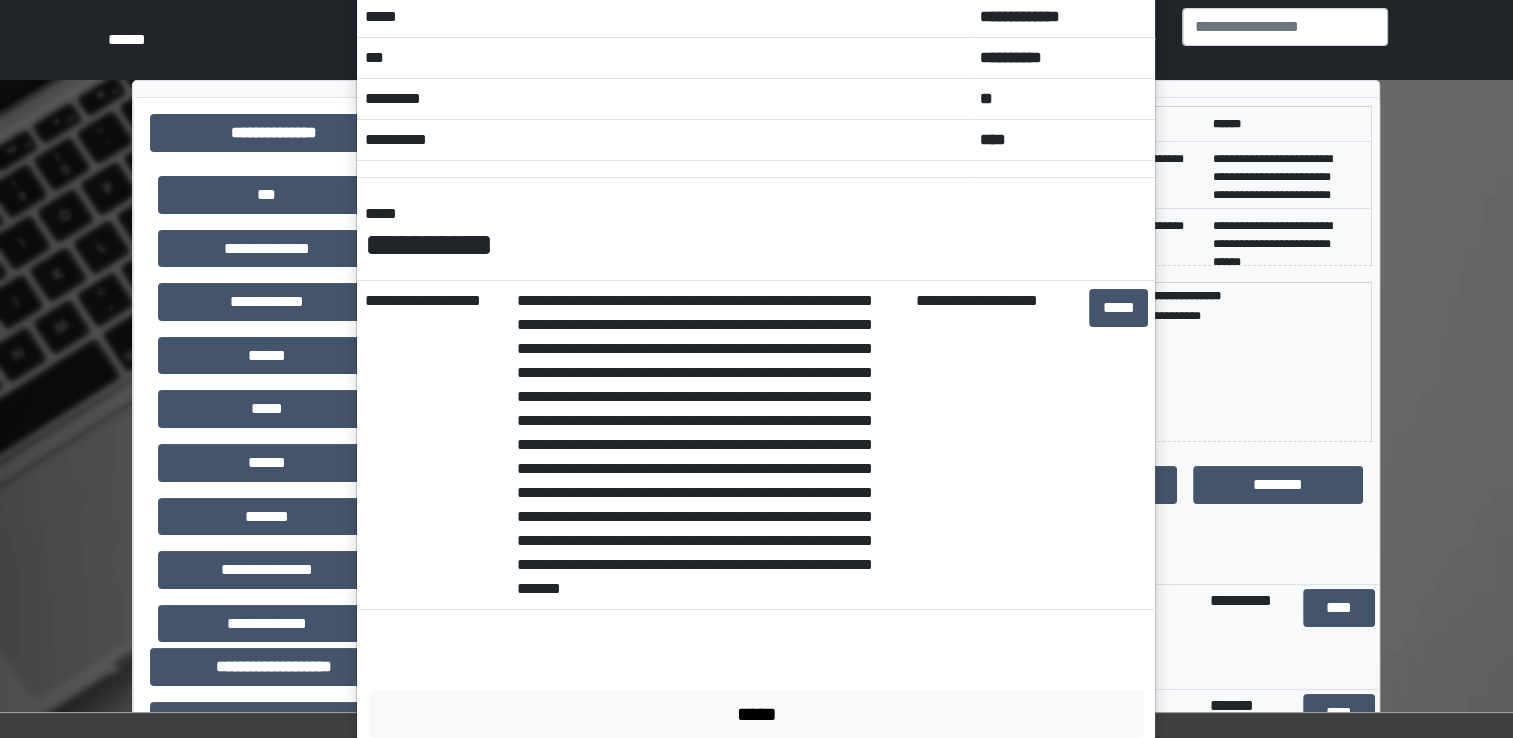 click on "**********" at bounding box center (756, 369) 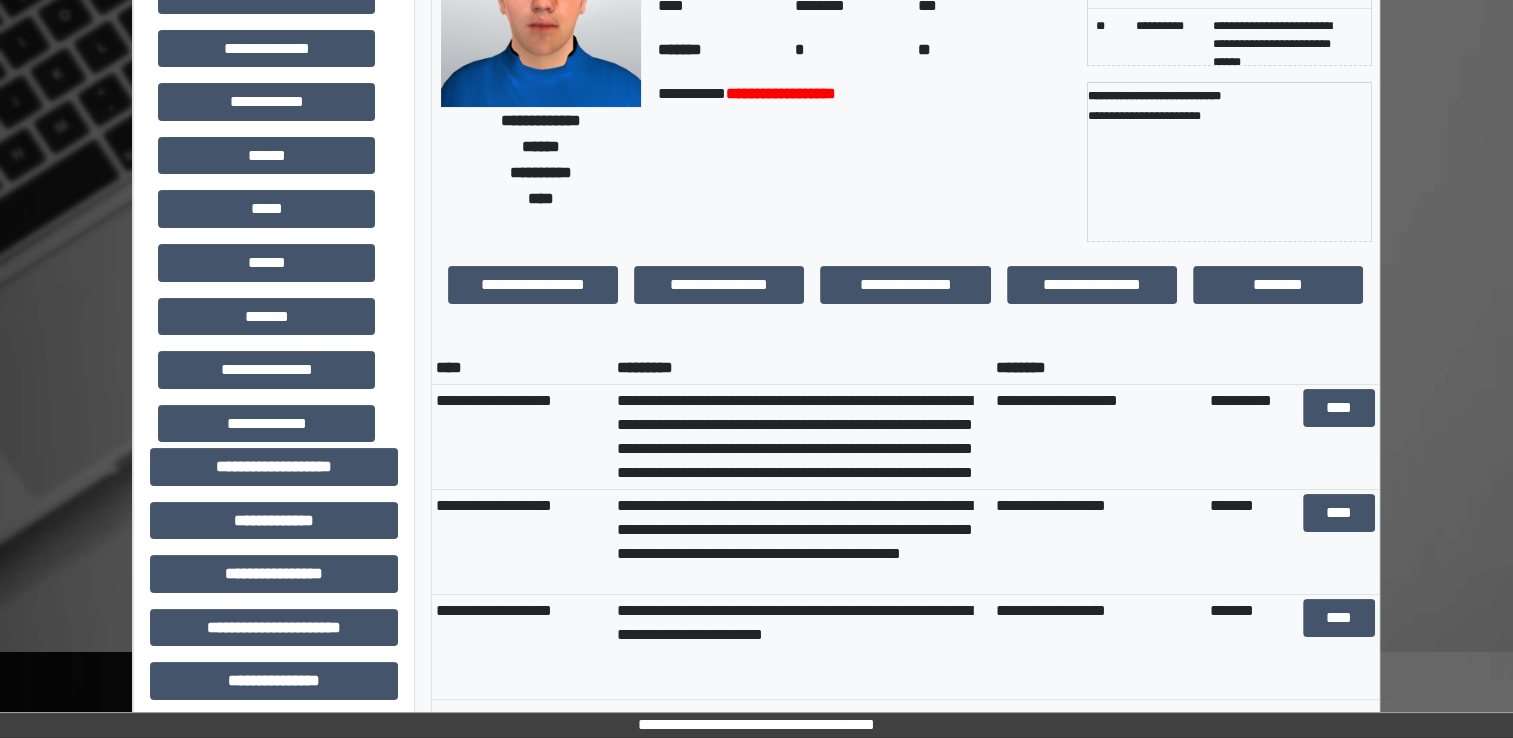 scroll, scrollTop: 300, scrollLeft: 0, axis: vertical 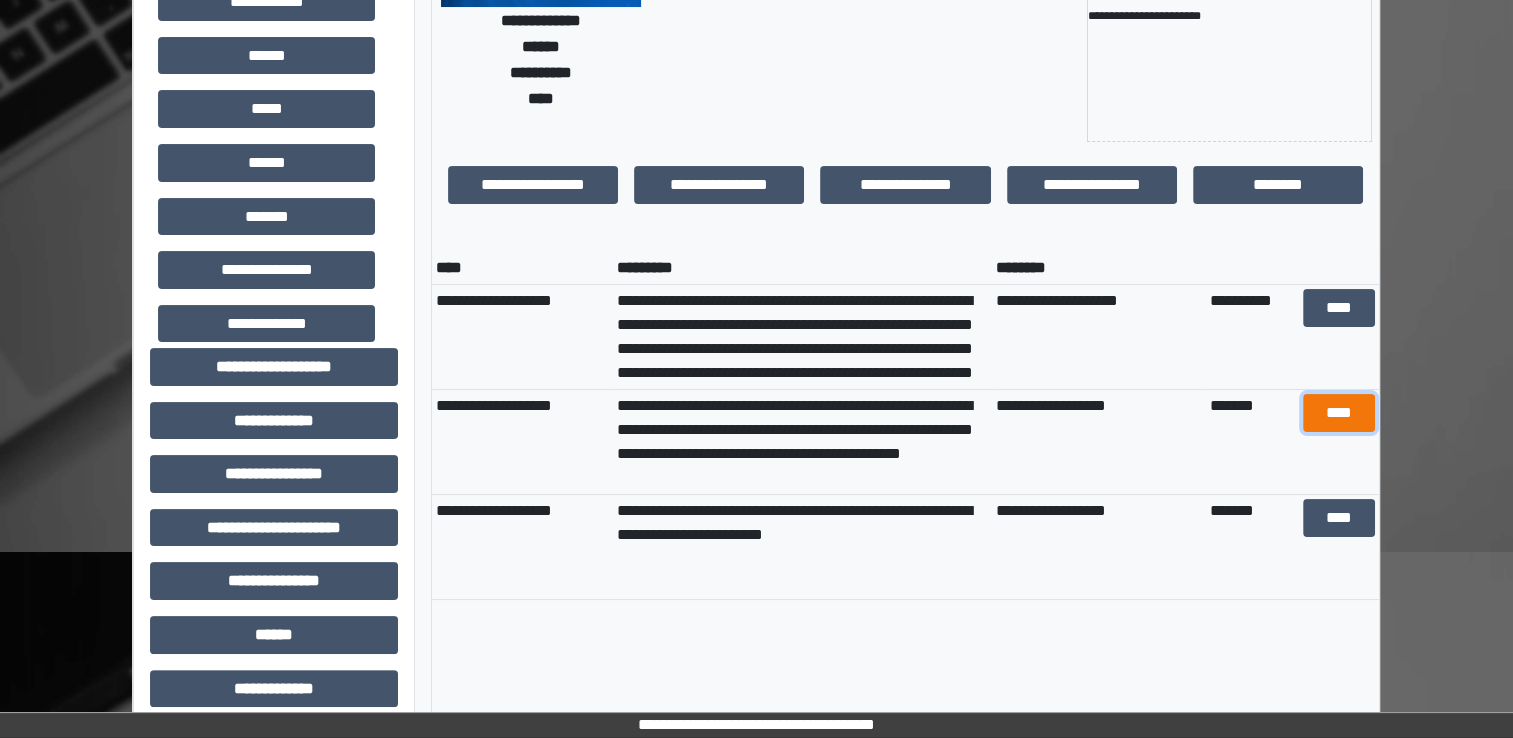 click on "****" at bounding box center (1339, 308) 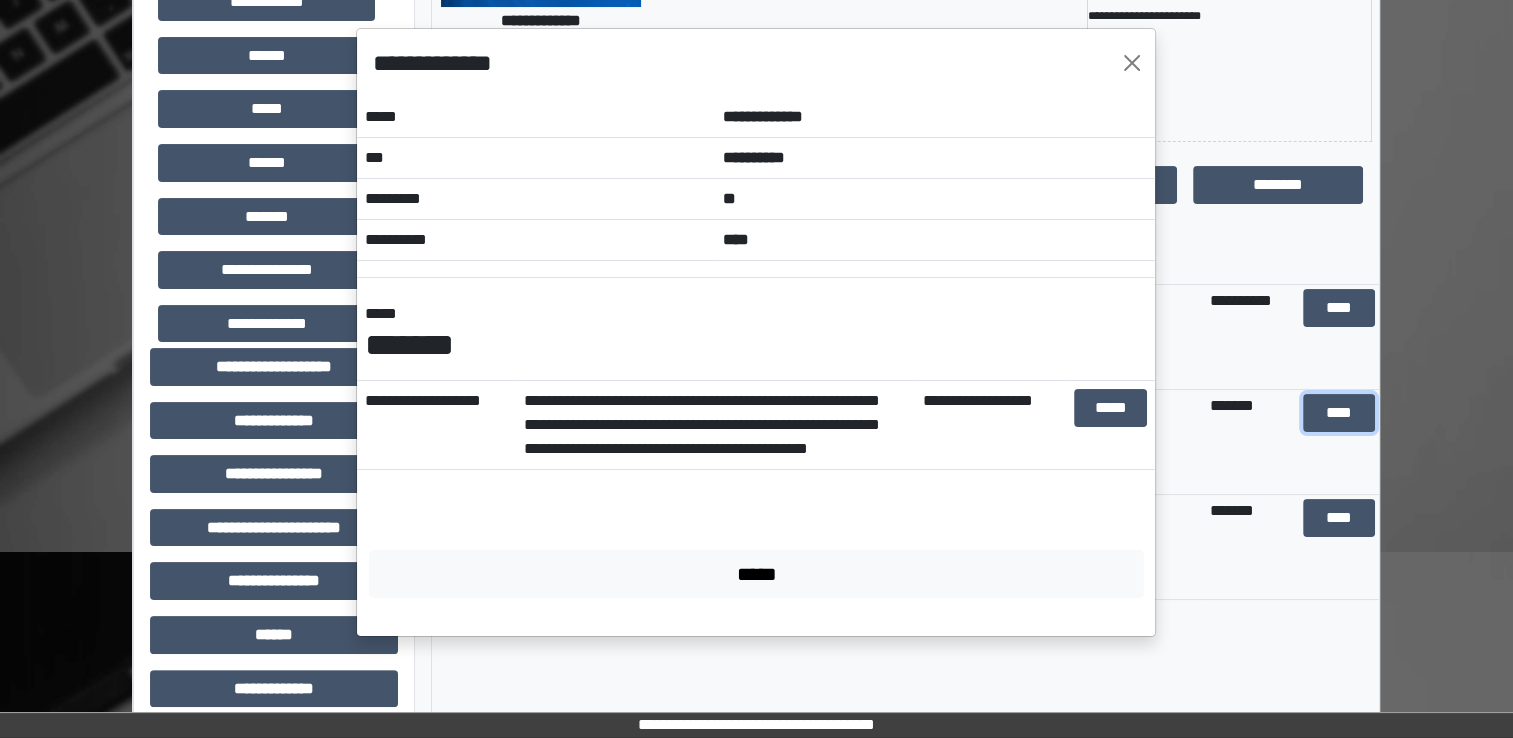 scroll, scrollTop: 0, scrollLeft: 0, axis: both 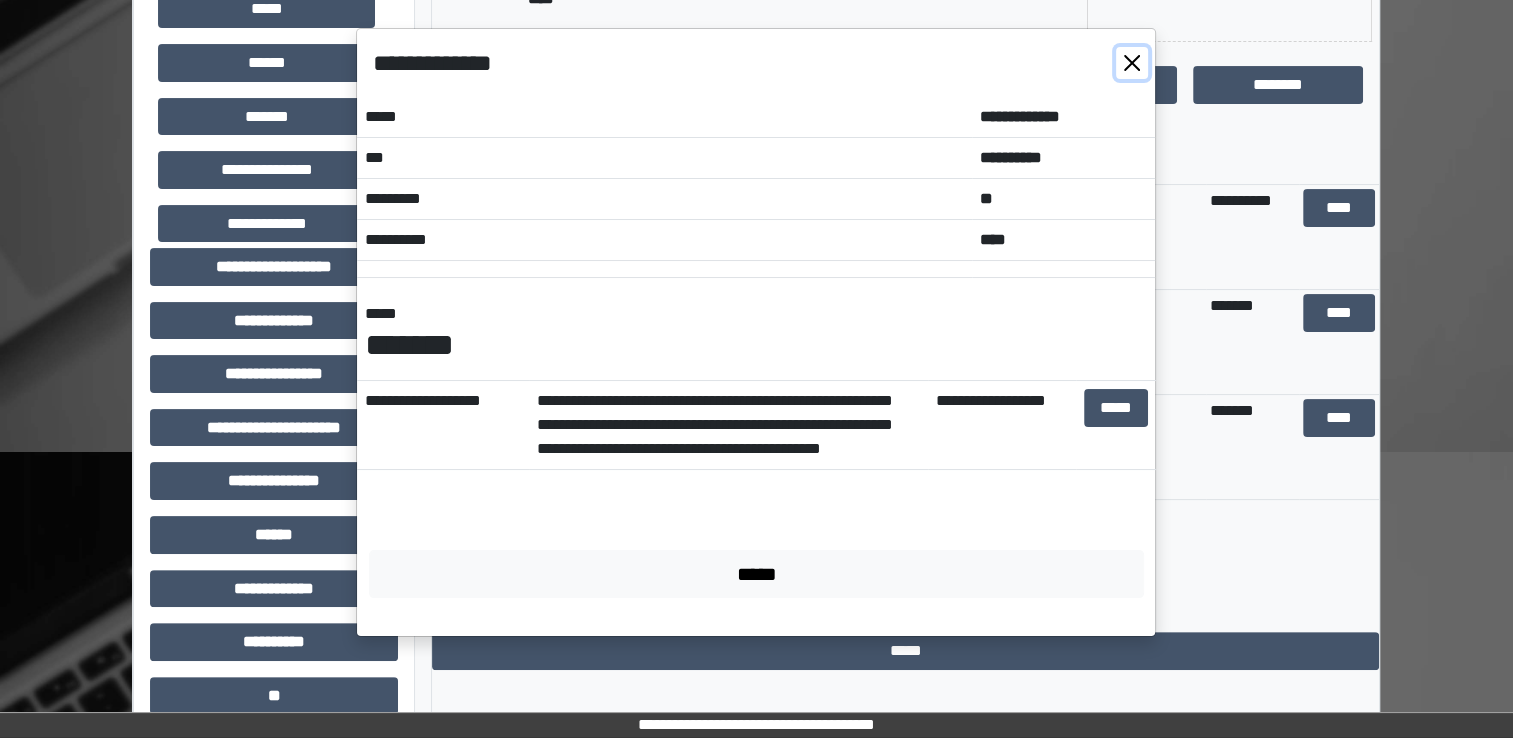 click at bounding box center (1132, 63) 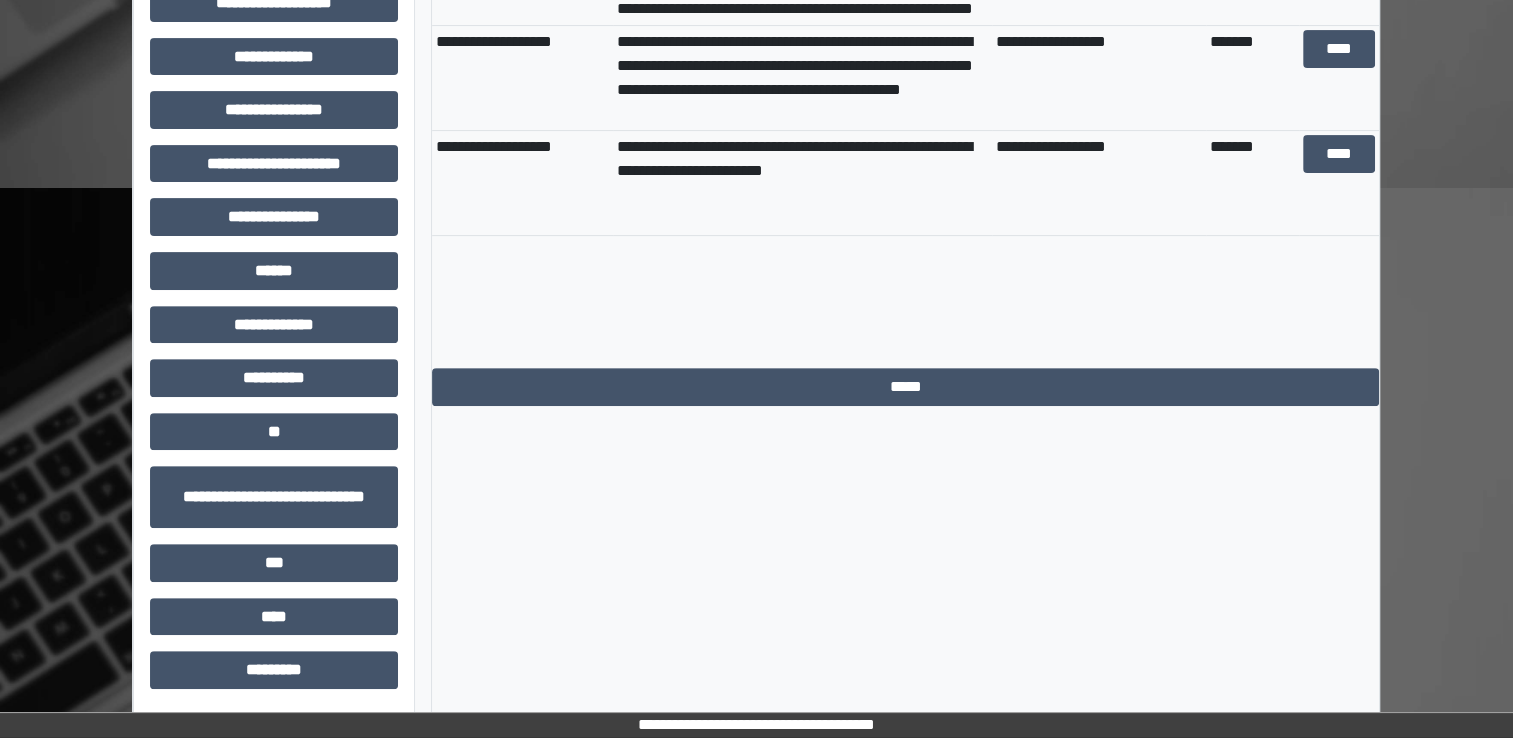 scroll, scrollTop: 0, scrollLeft: 0, axis: both 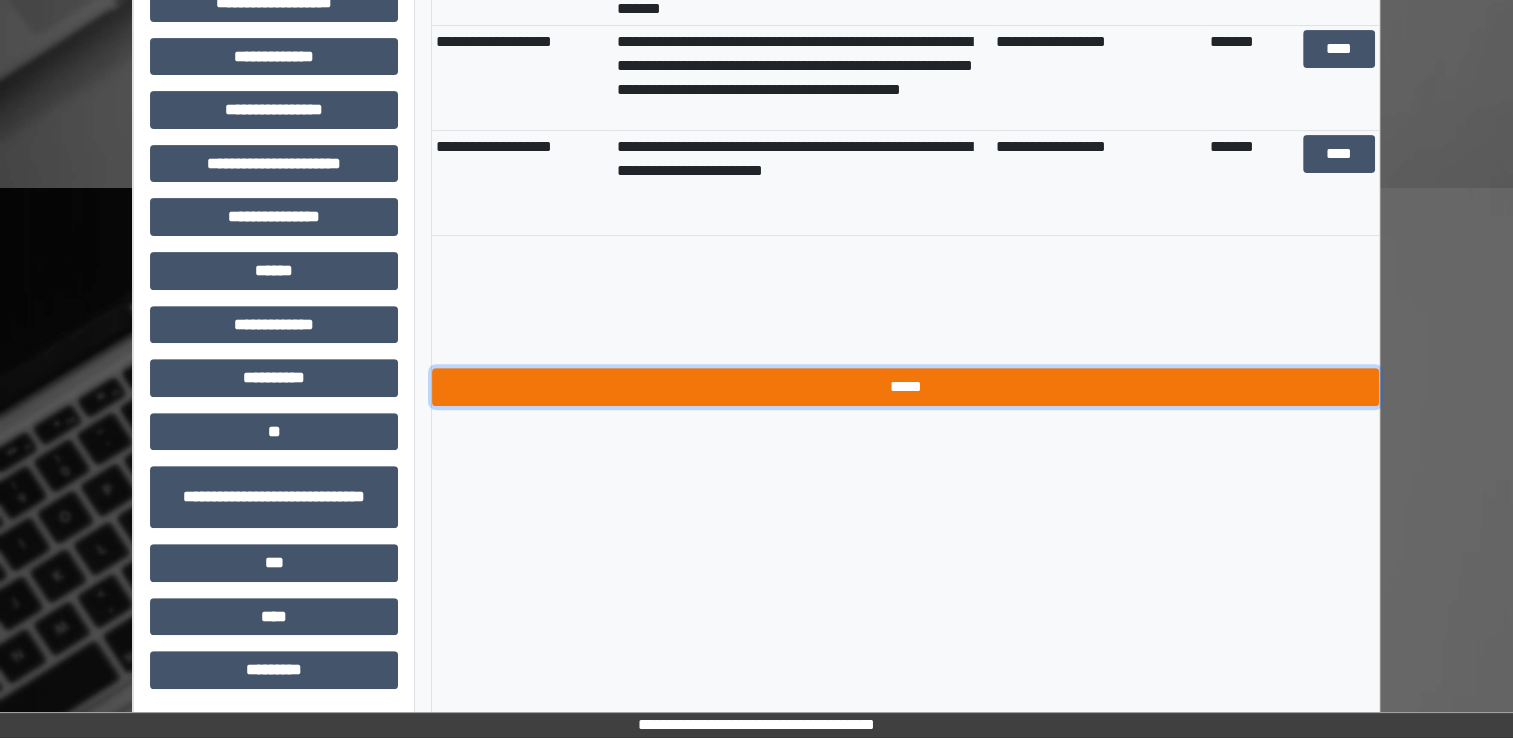 click on "*****" at bounding box center (905, 387) 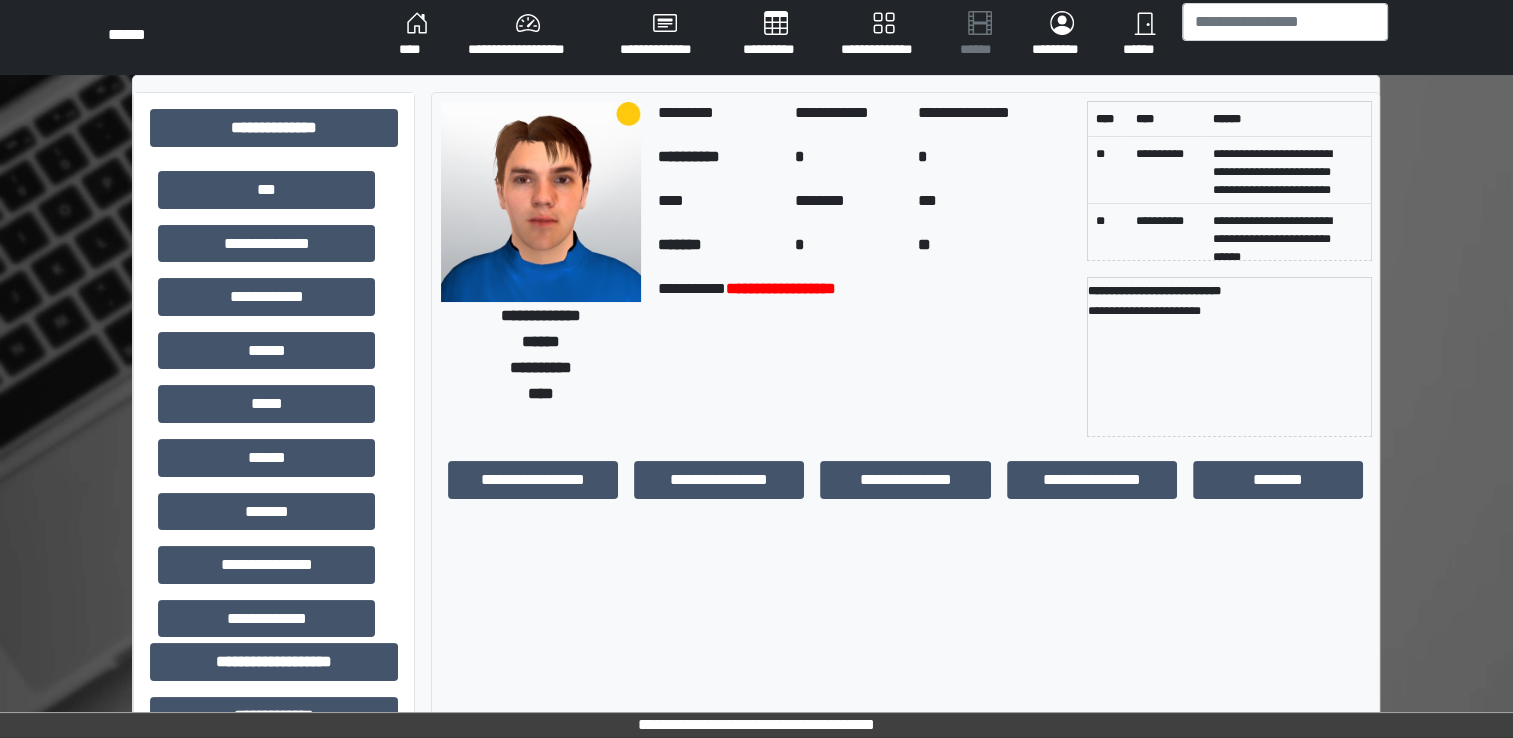 scroll, scrollTop: 0, scrollLeft: 0, axis: both 